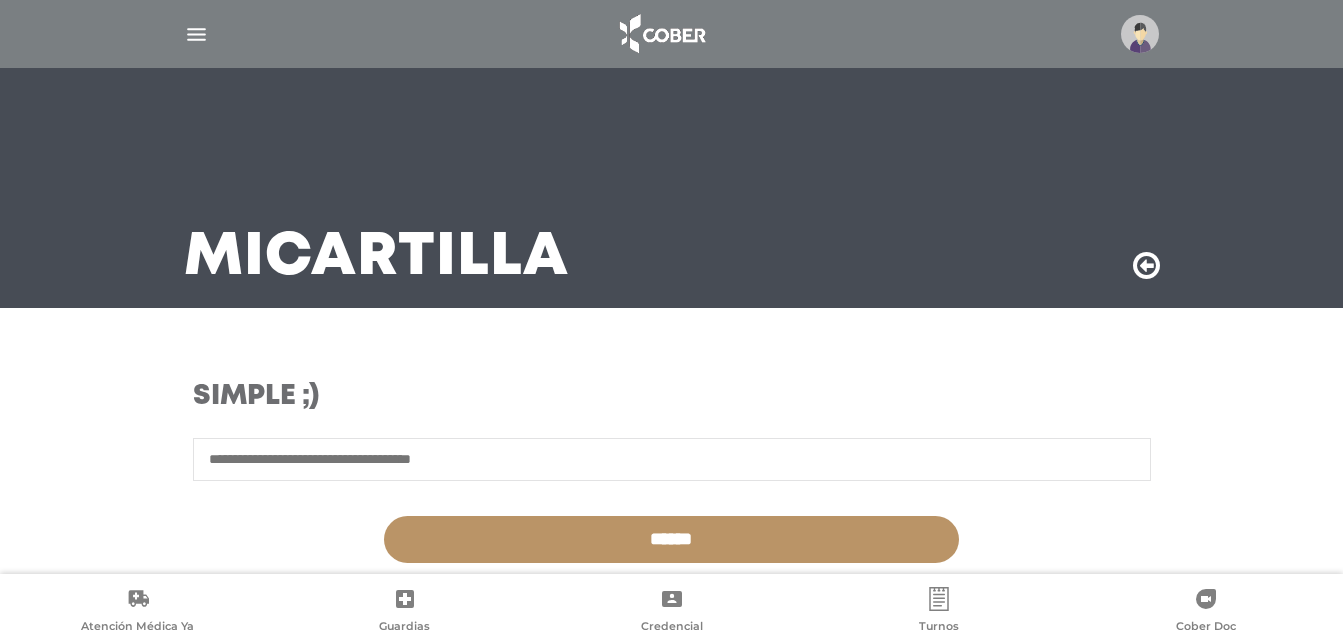 scroll, scrollTop: 400, scrollLeft: 0, axis: vertical 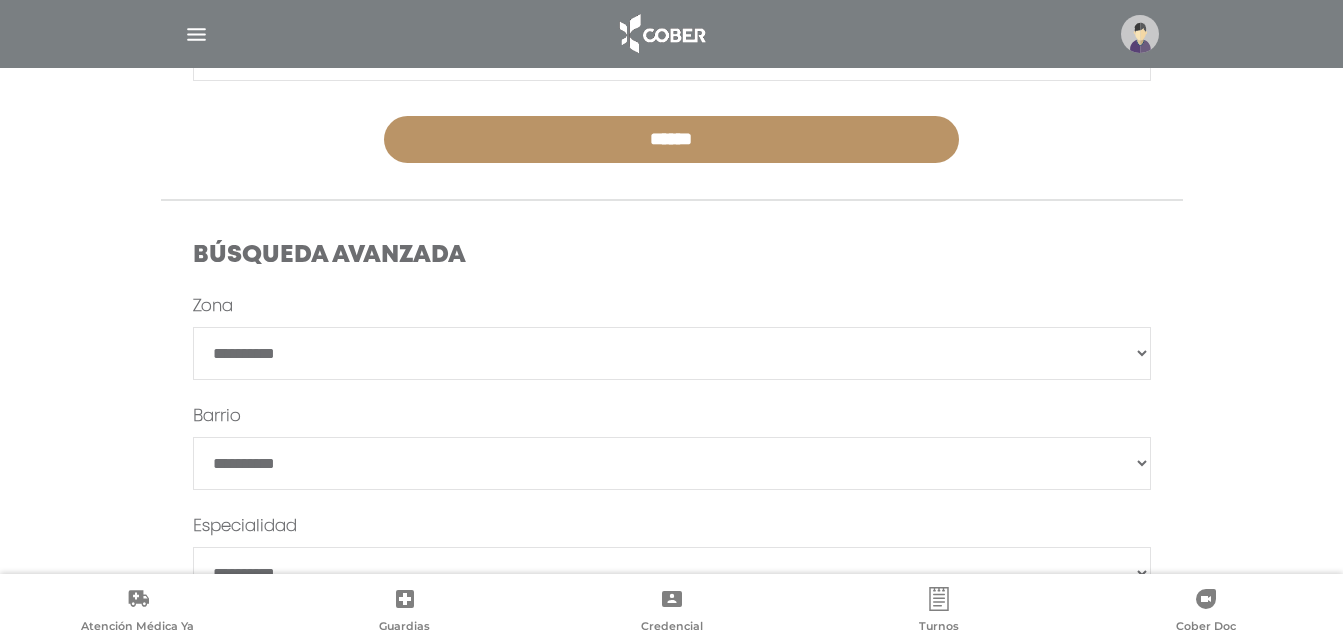 click at bounding box center [196, 34] 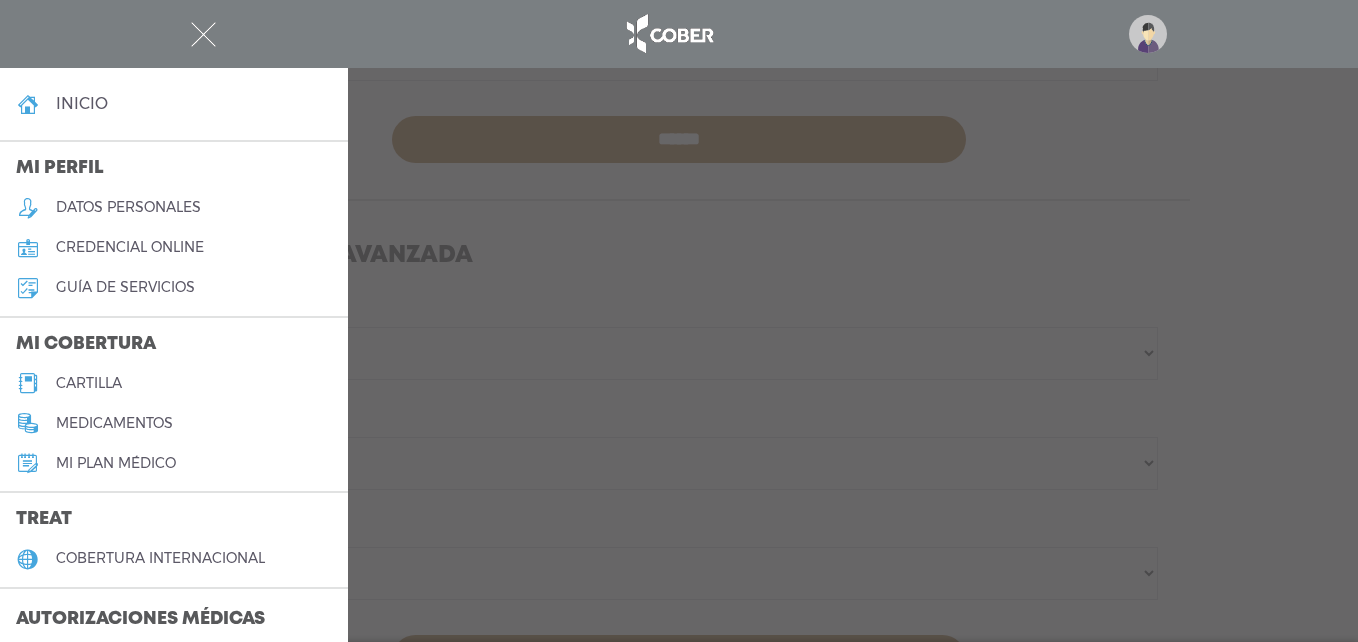 click on "cartilla" at bounding box center (174, 383) 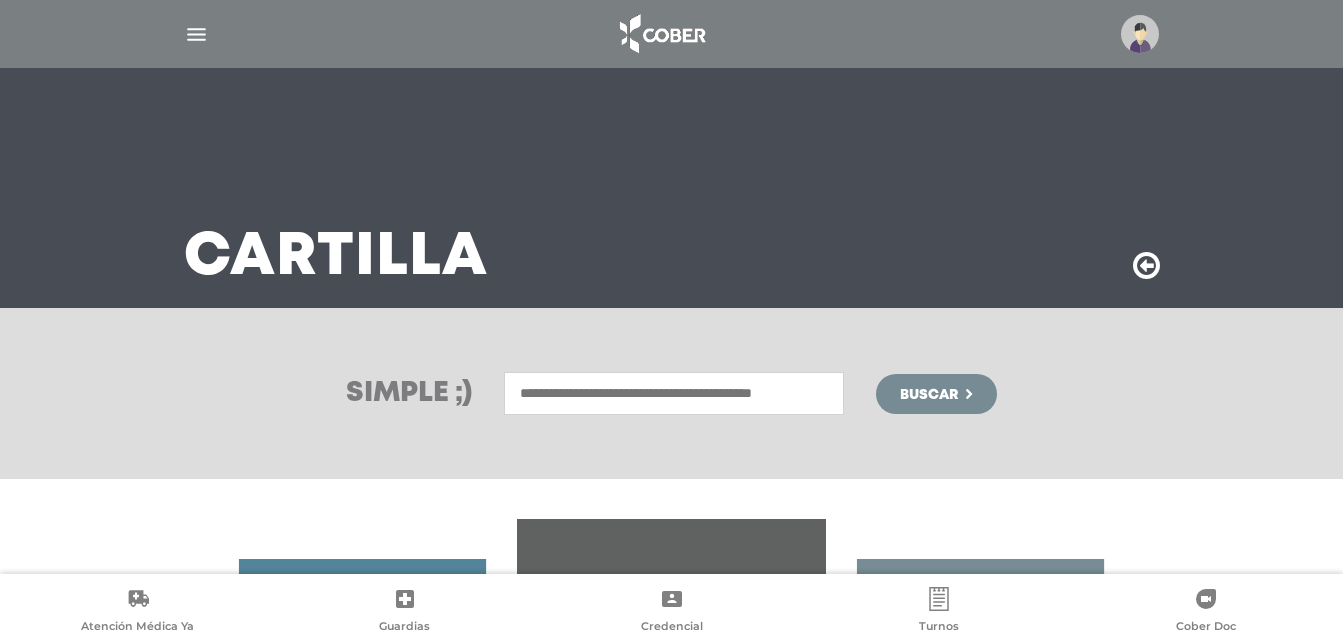 scroll, scrollTop: 0, scrollLeft: 0, axis: both 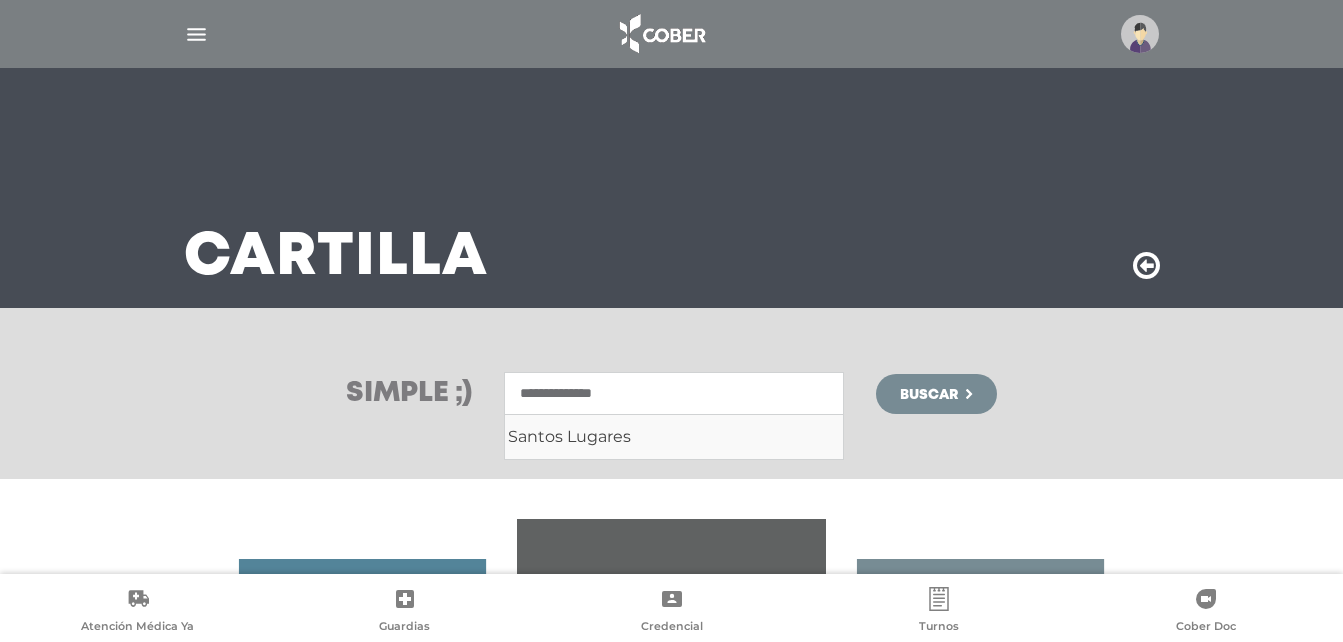 type on "**********" 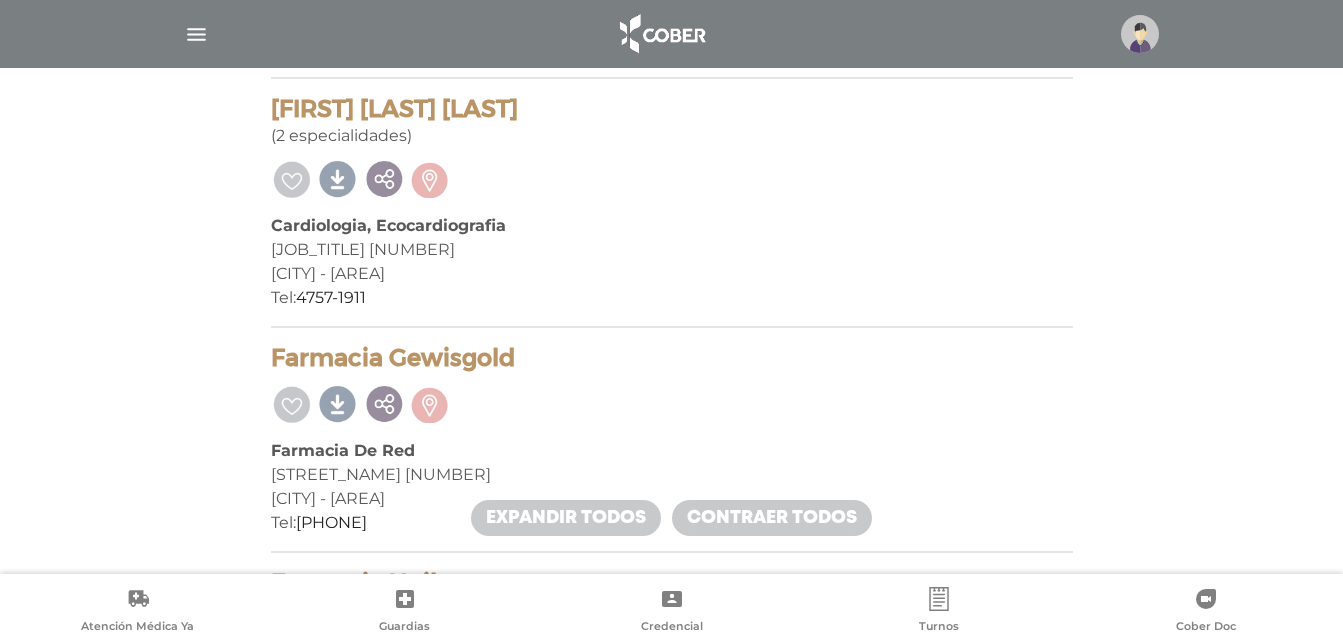 scroll, scrollTop: 0, scrollLeft: 0, axis: both 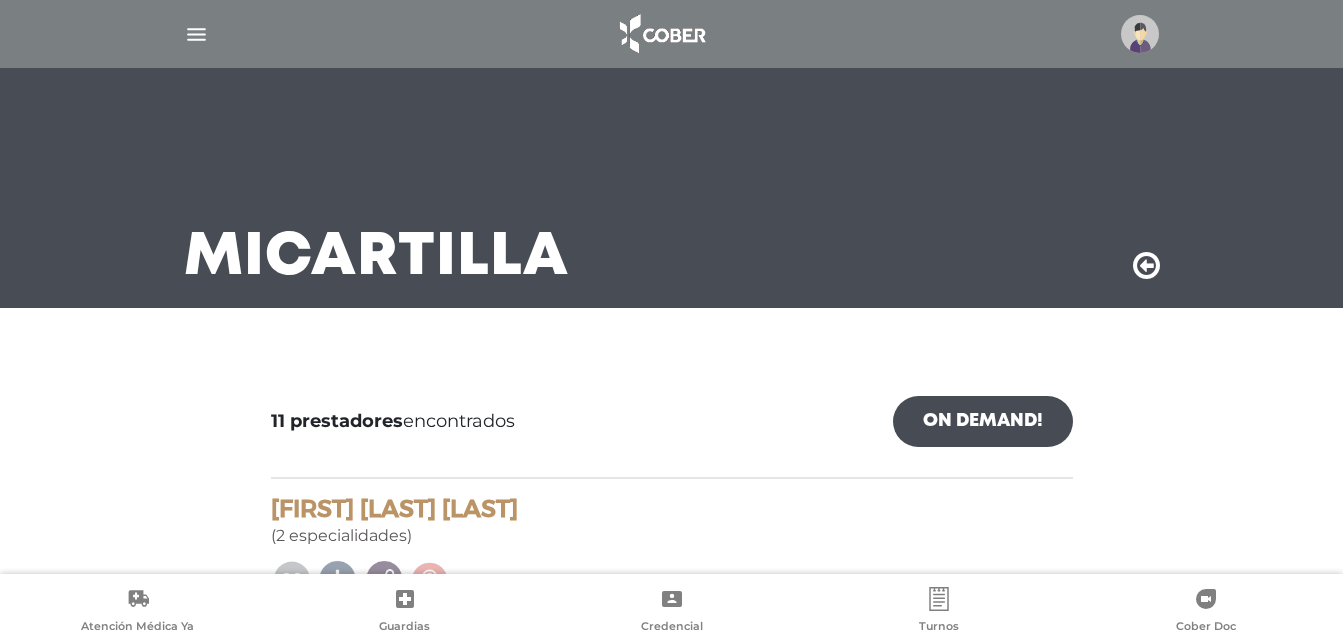 click at bounding box center (196, 34) 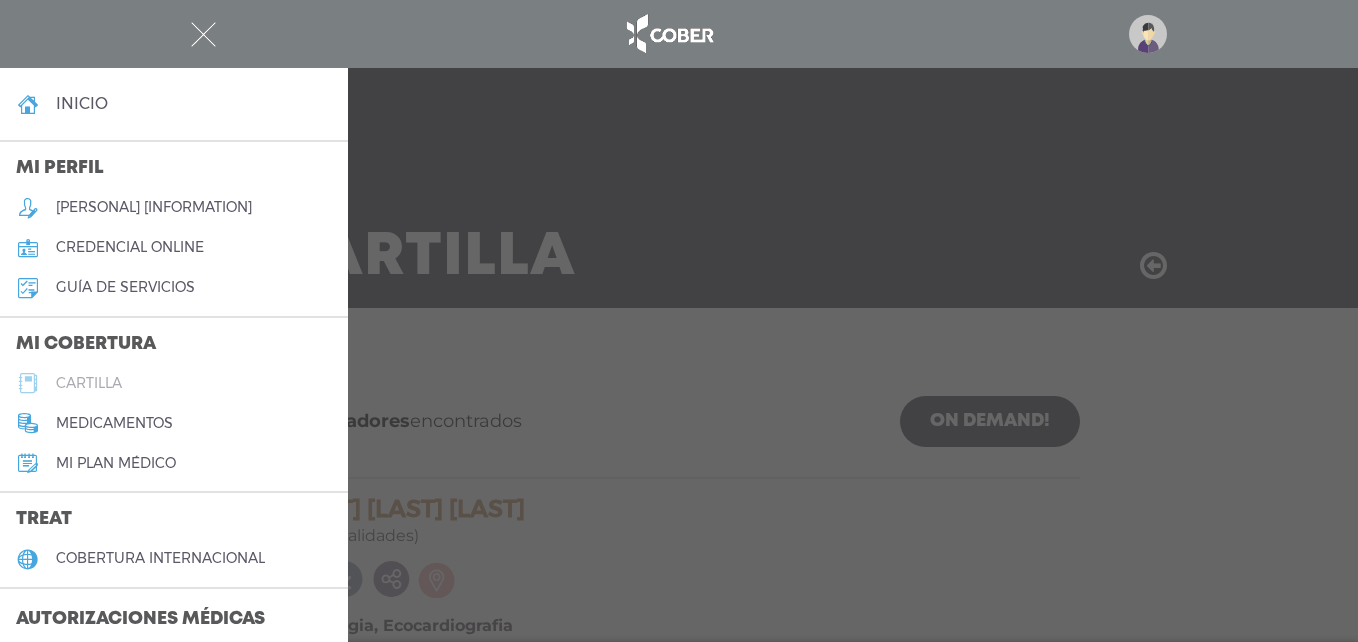click on "cartilla" at bounding box center [174, 383] 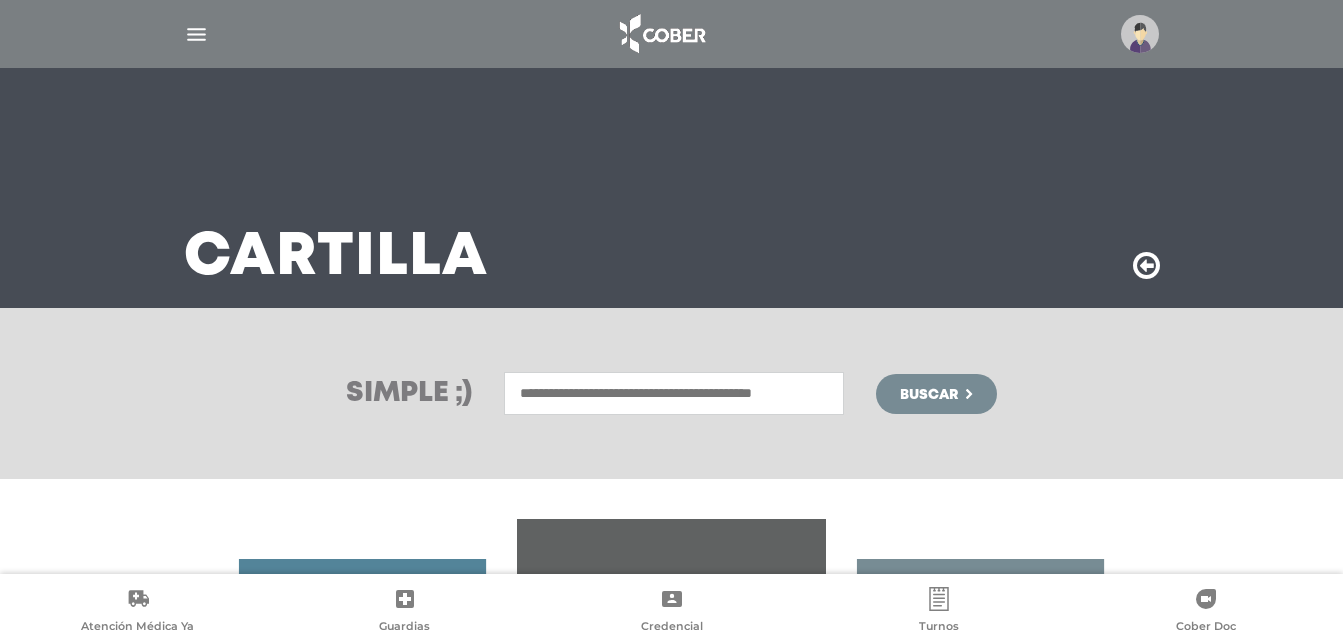 scroll, scrollTop: 0, scrollLeft: 0, axis: both 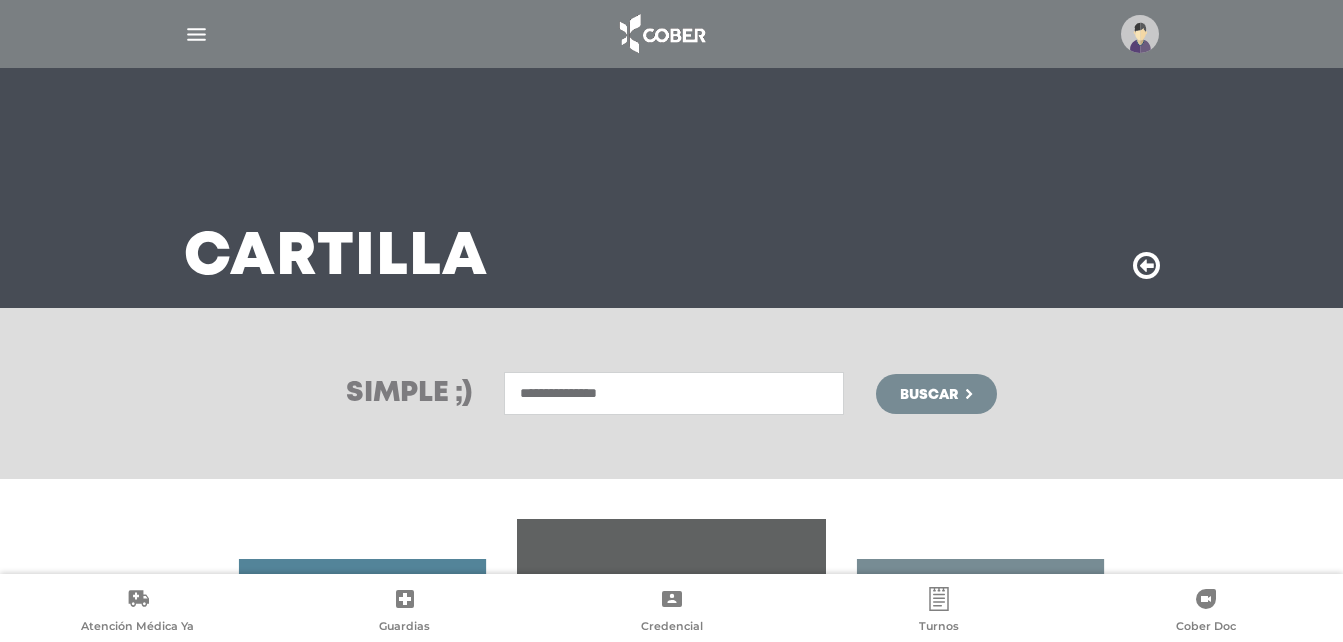 type on "**********" 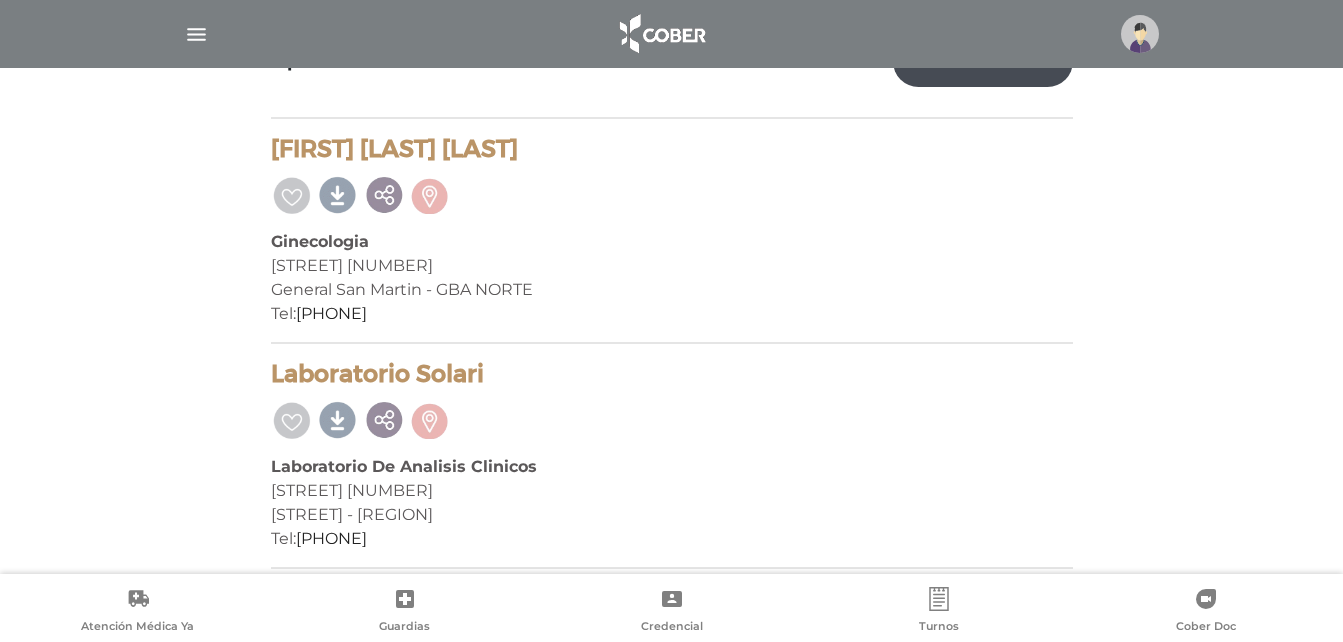 scroll, scrollTop: 371, scrollLeft: 0, axis: vertical 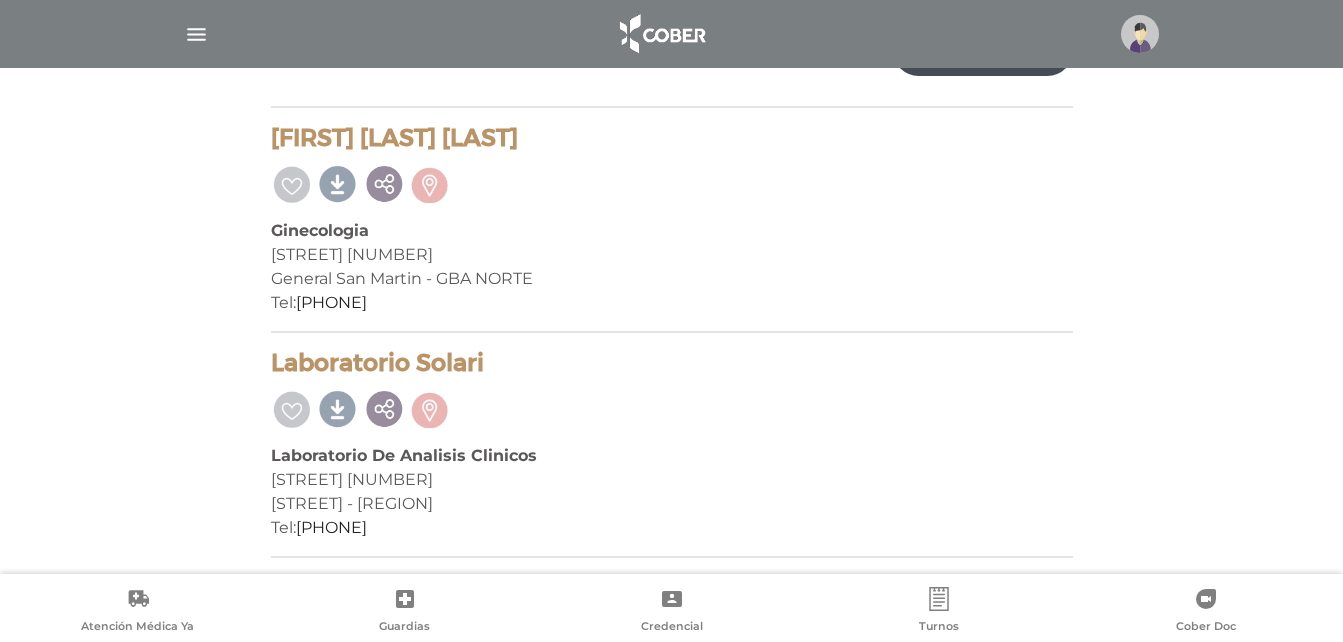 click at bounding box center [196, 34] 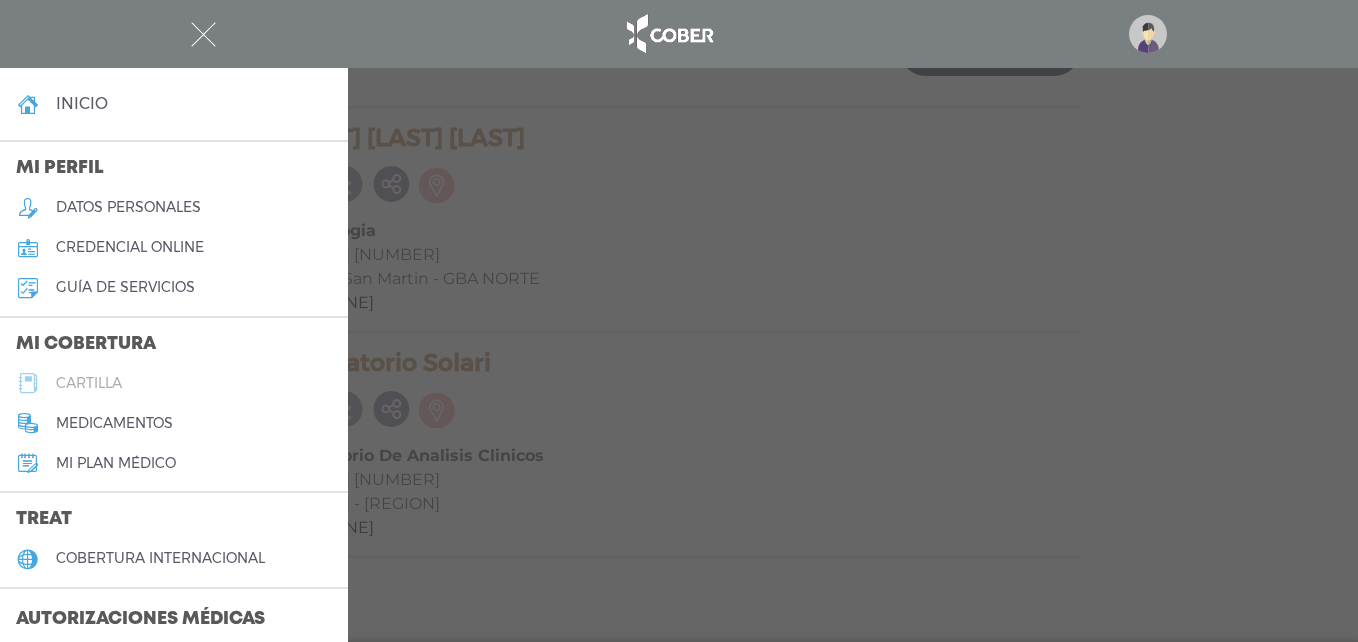 click on "cartilla" at bounding box center (174, 383) 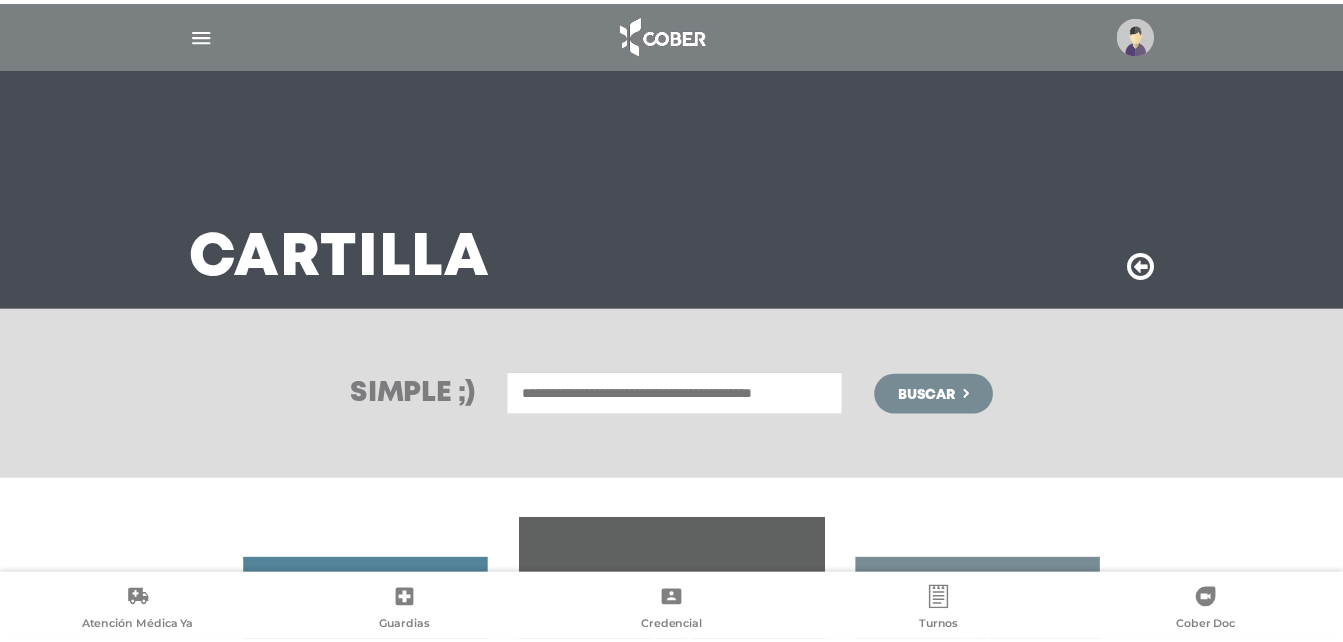 scroll, scrollTop: 0, scrollLeft: 0, axis: both 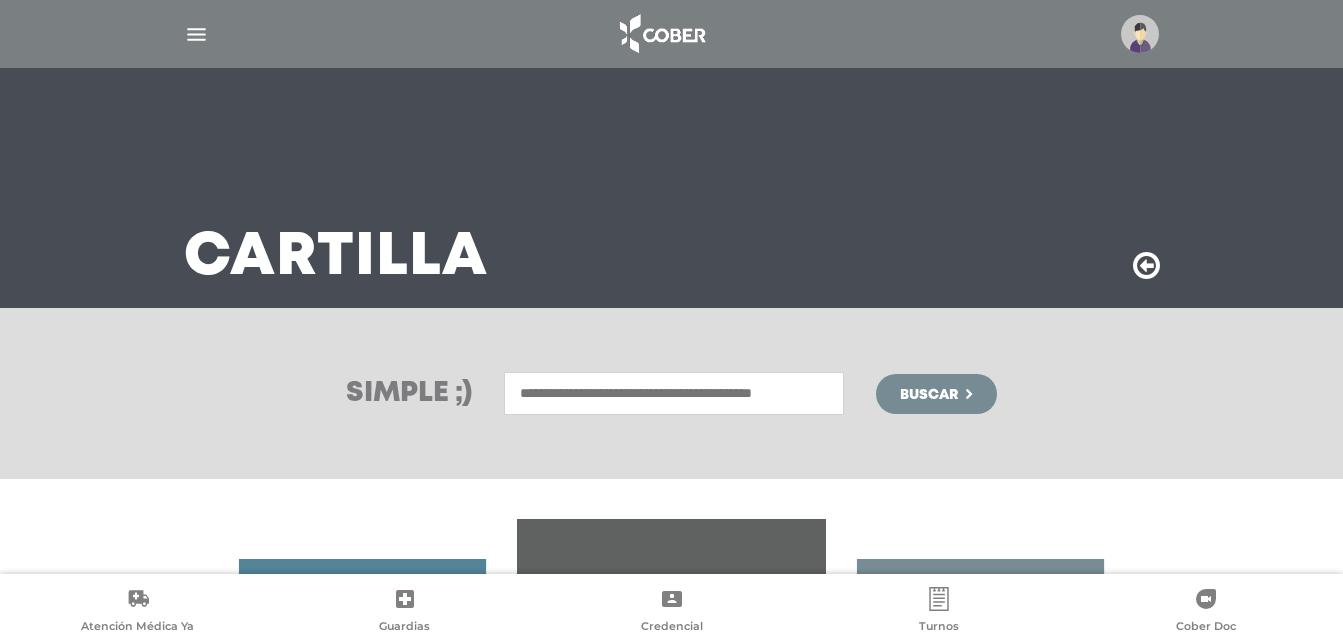 click at bounding box center (674, 393) 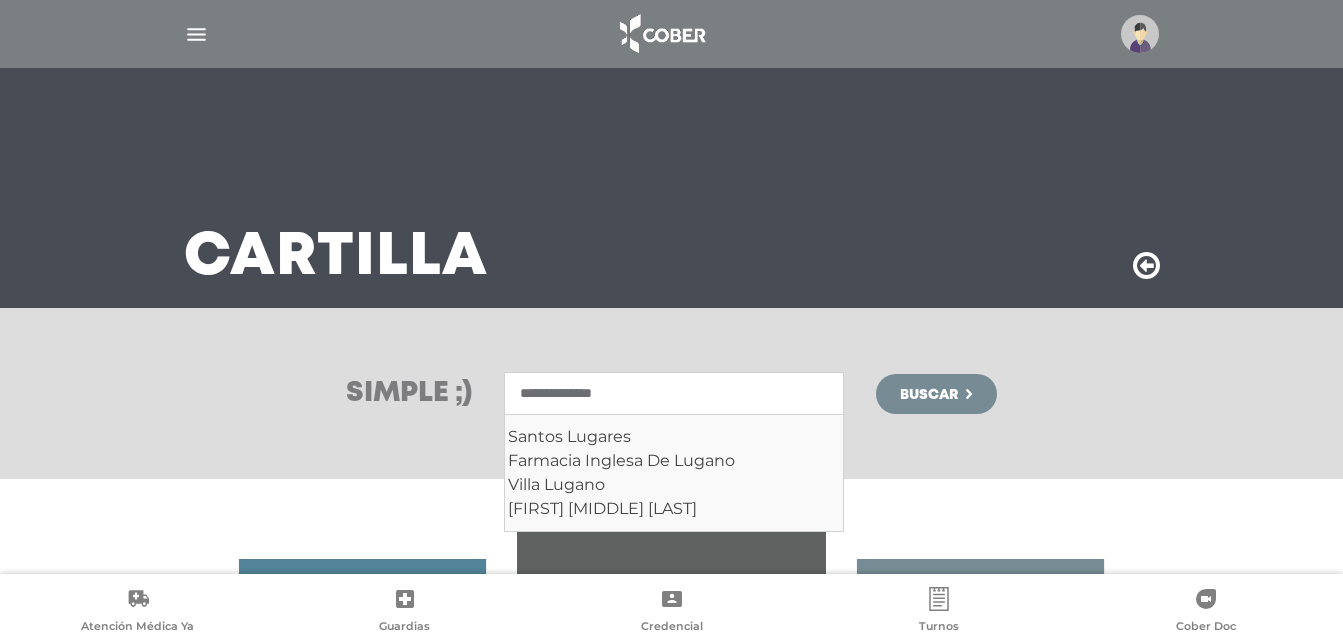 type on "**********" 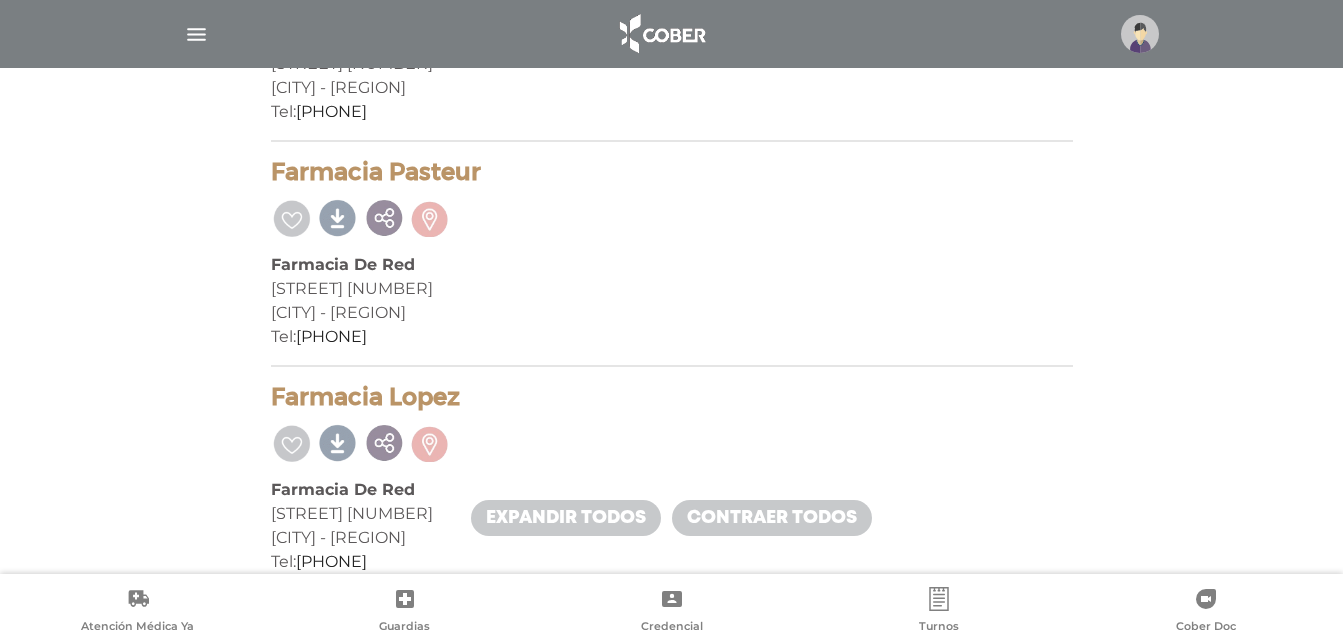 scroll, scrollTop: 1100, scrollLeft: 0, axis: vertical 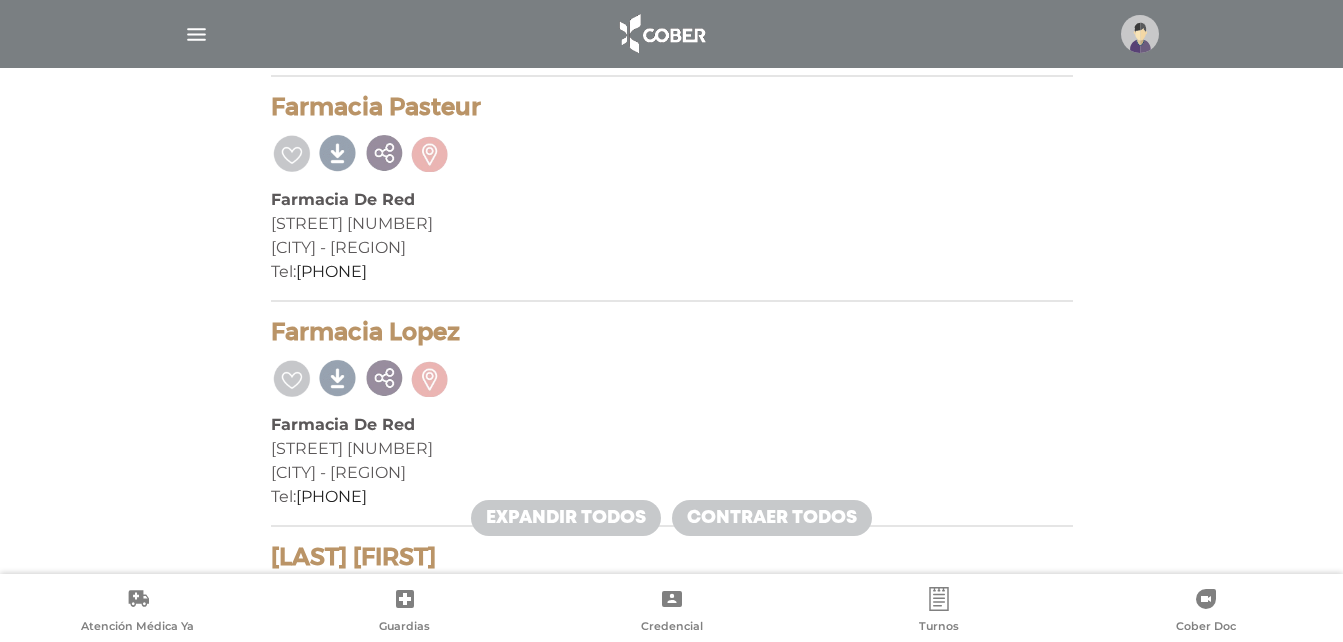 click at bounding box center (196, 34) 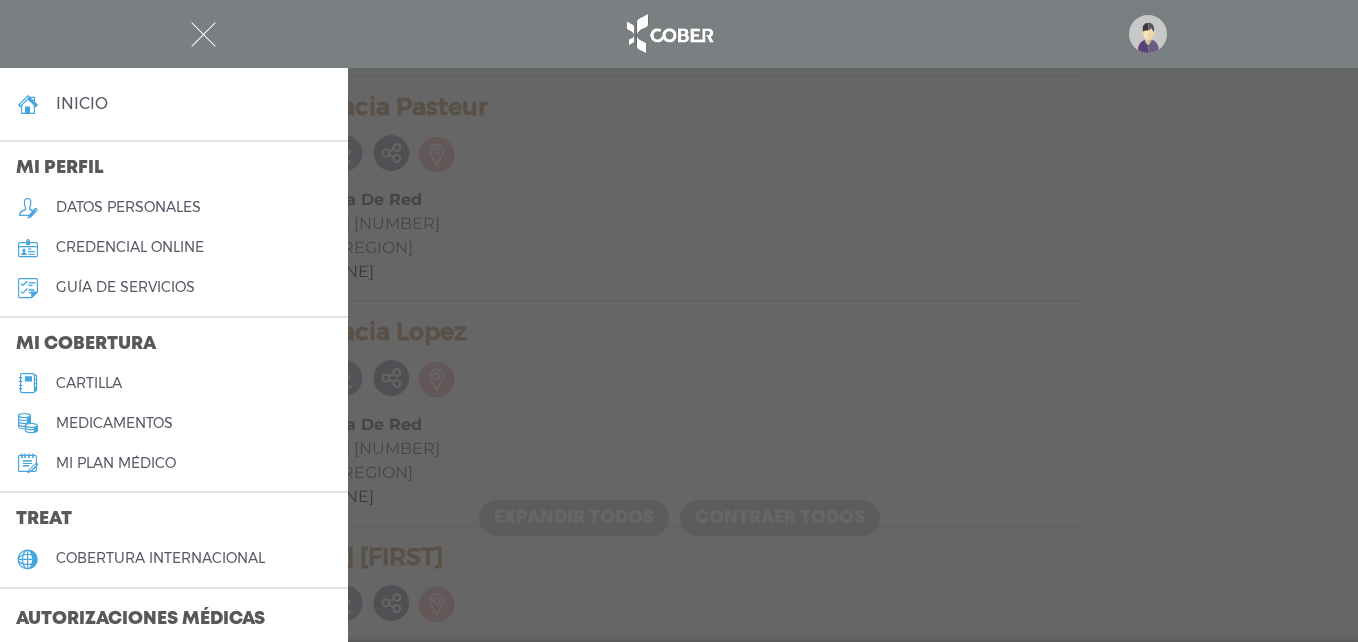 click on "cartilla" at bounding box center (89, 383) 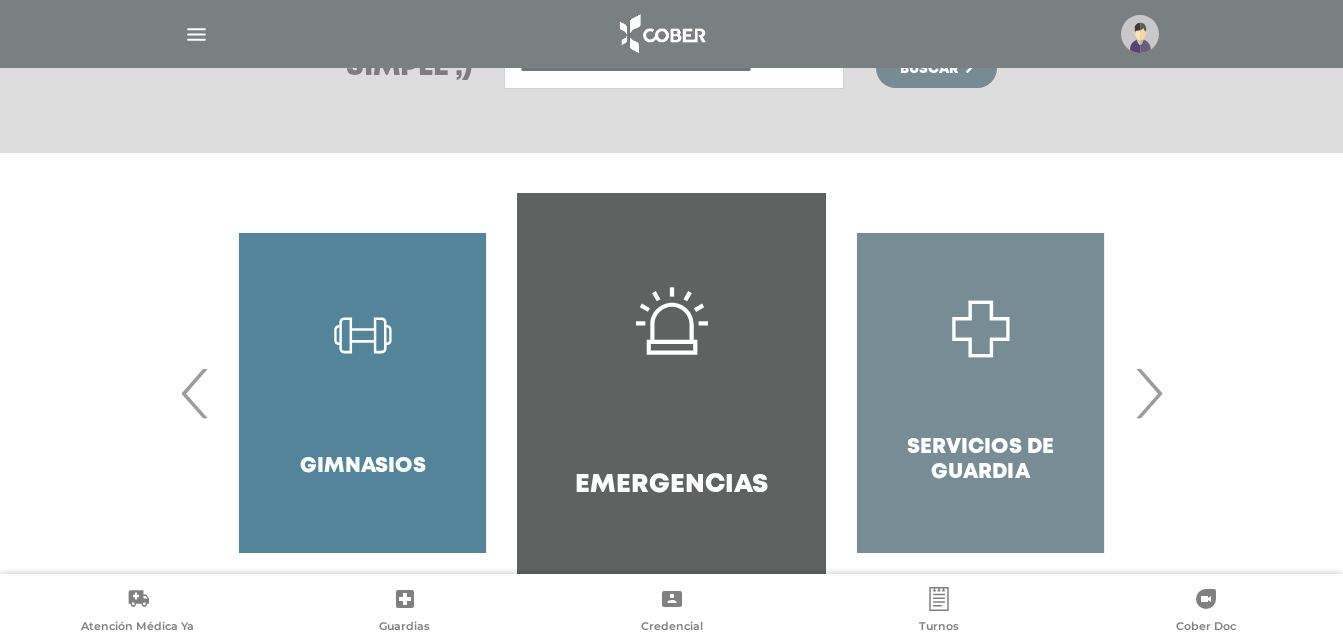 scroll, scrollTop: 385, scrollLeft: 0, axis: vertical 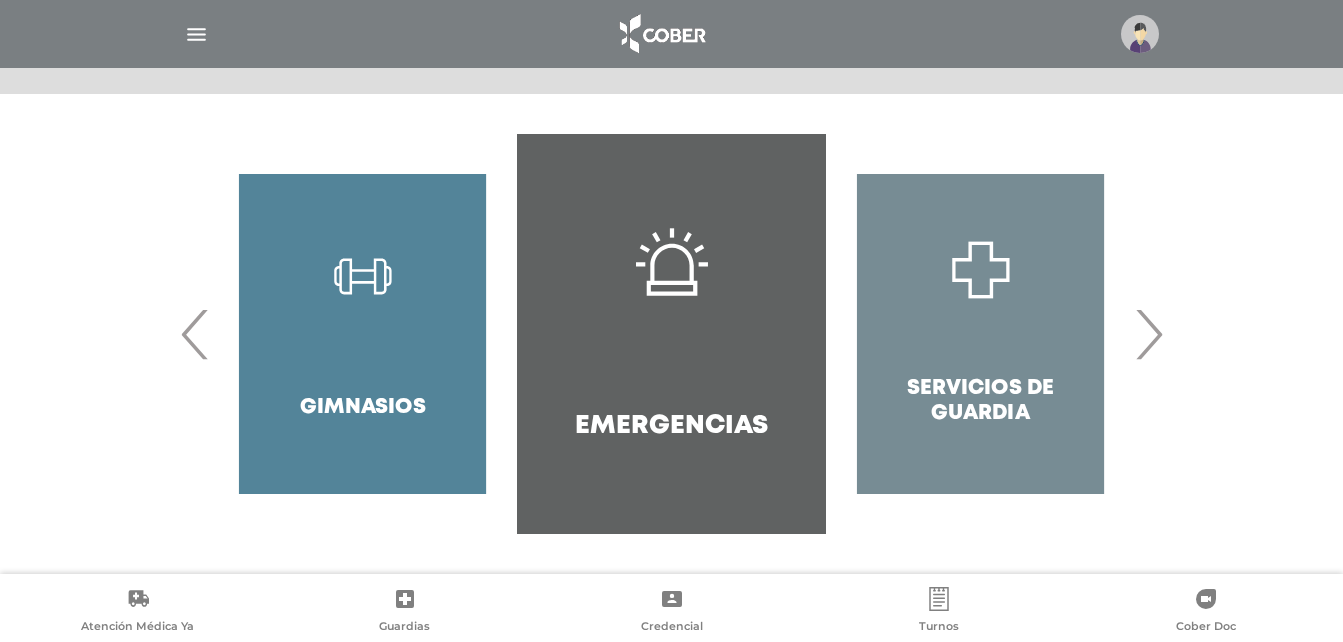 click on "›" at bounding box center [1148, 334] 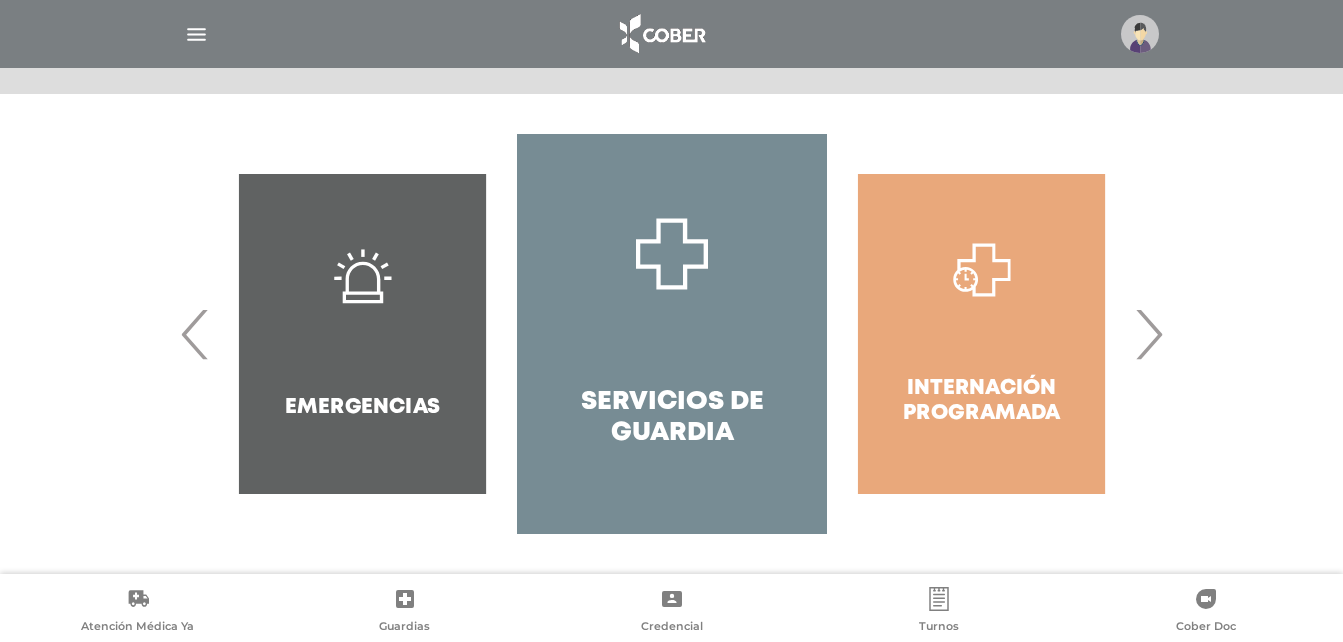 click on "Internación Programada" at bounding box center (981, 334) 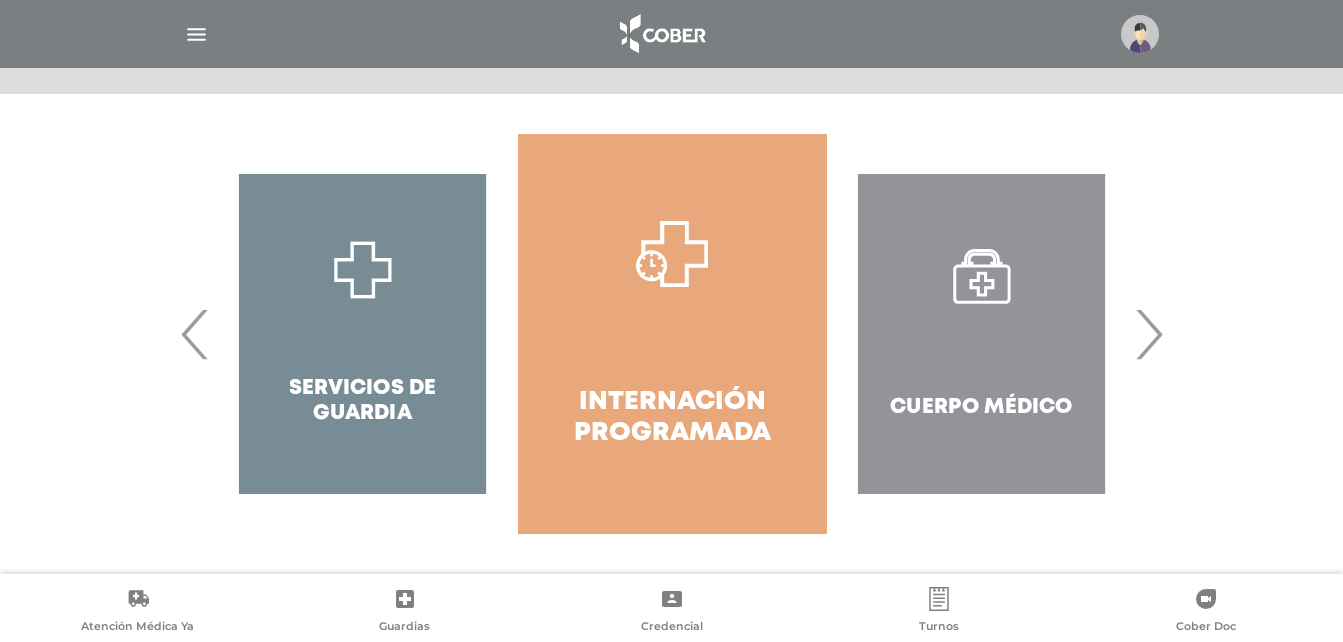 click on "Internación Programada" at bounding box center [672, 334] 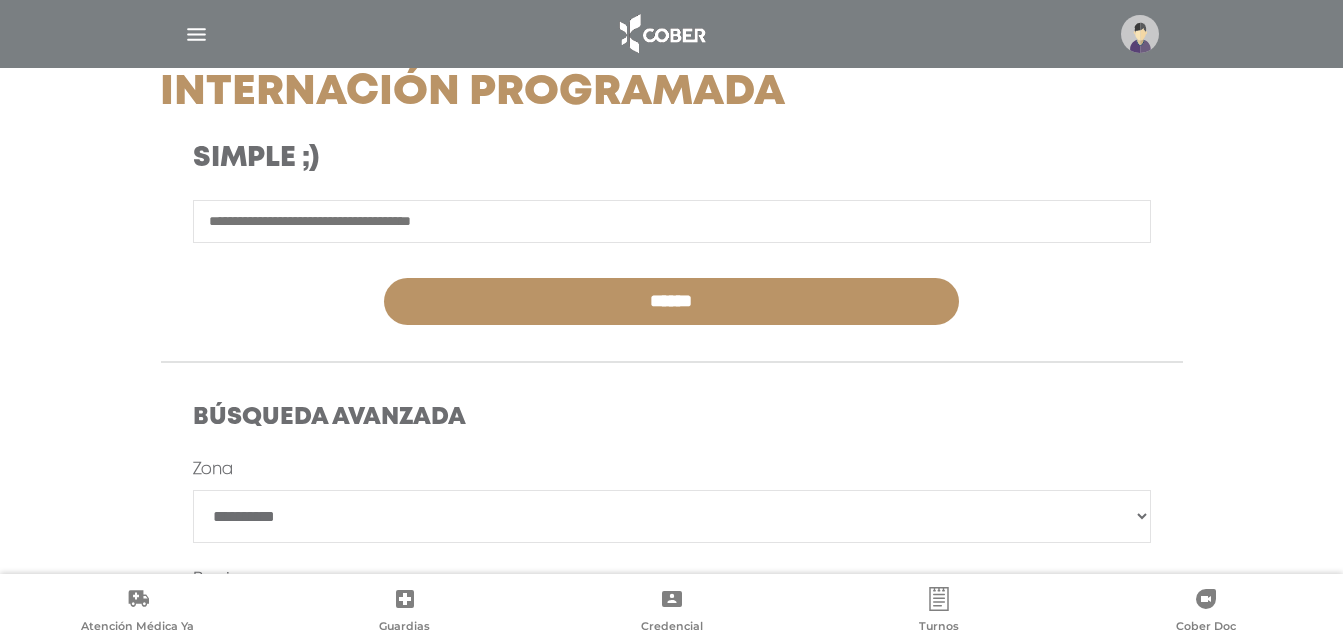 scroll, scrollTop: 300, scrollLeft: 0, axis: vertical 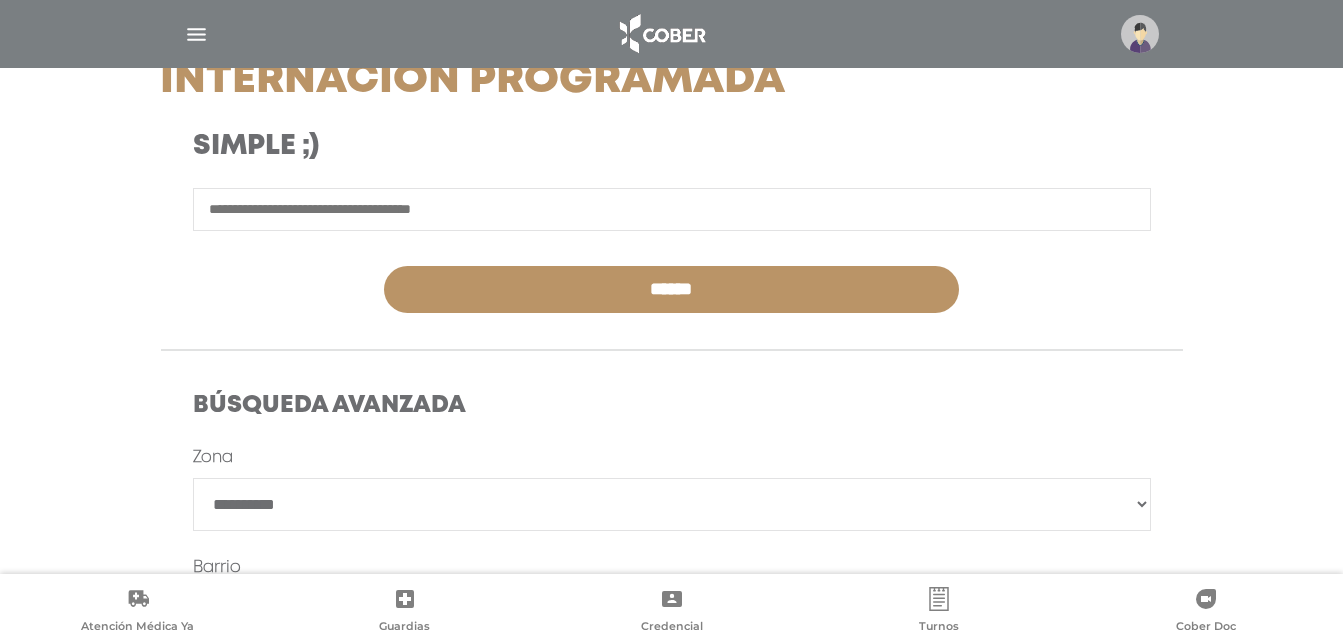 click at bounding box center (672, 209) 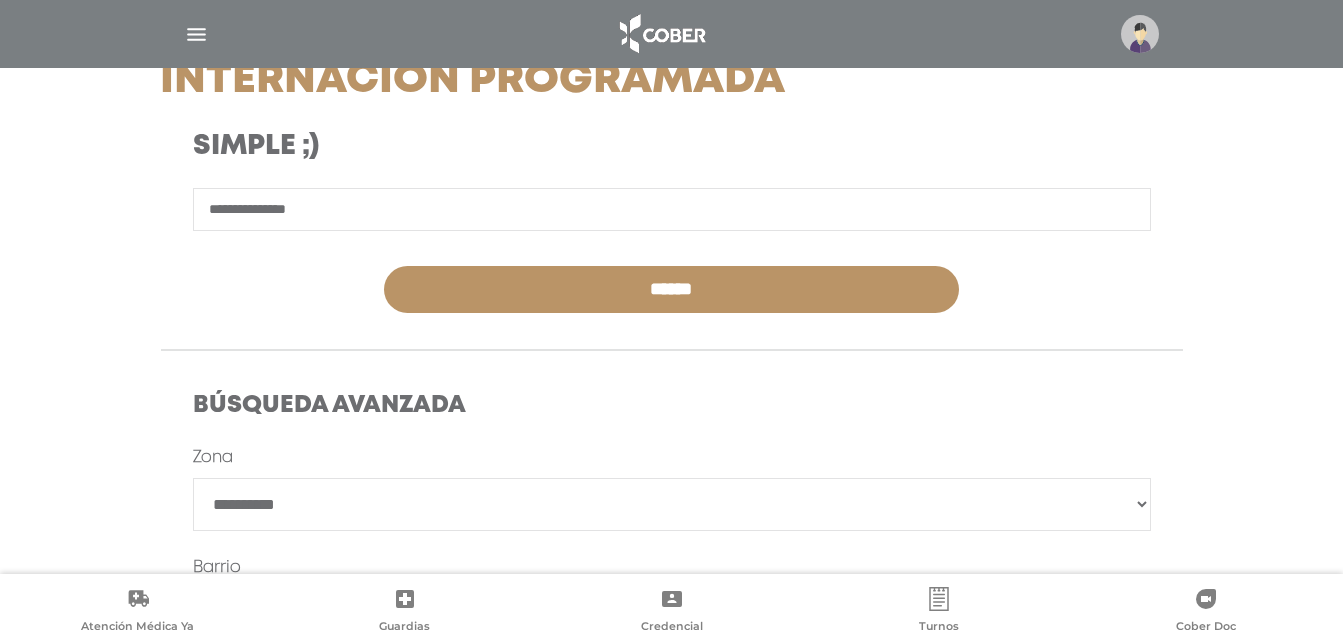 type on "**********" 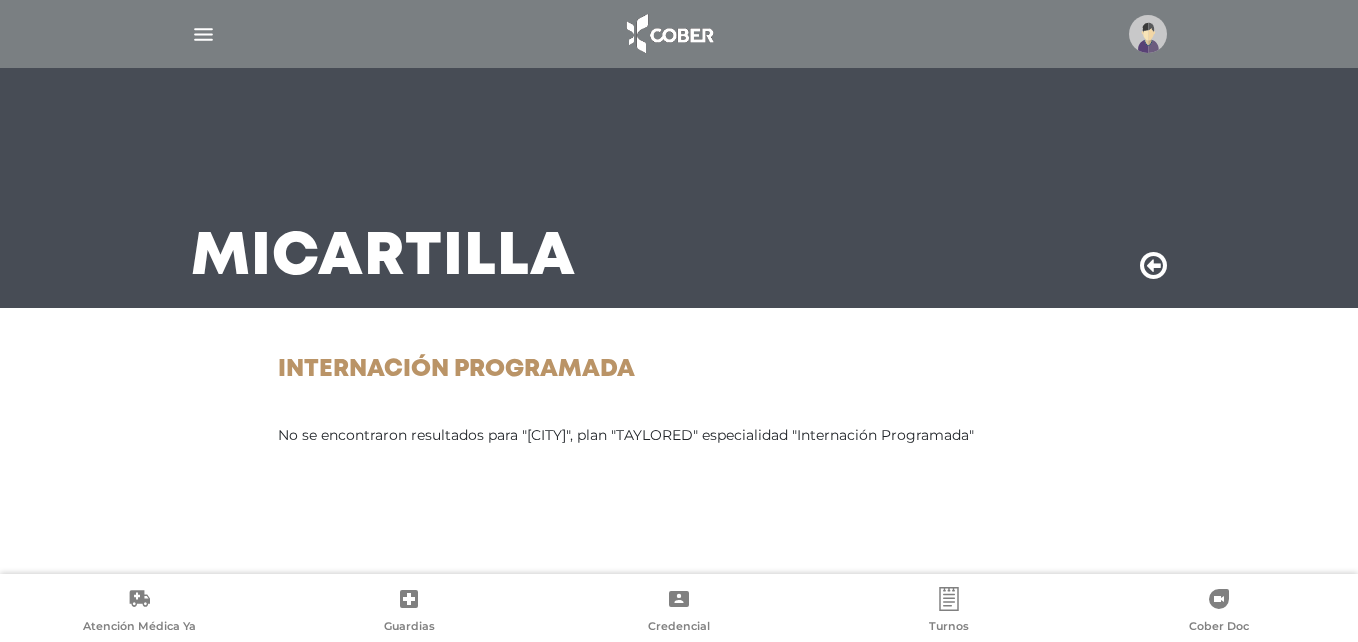 scroll, scrollTop: 0, scrollLeft: 0, axis: both 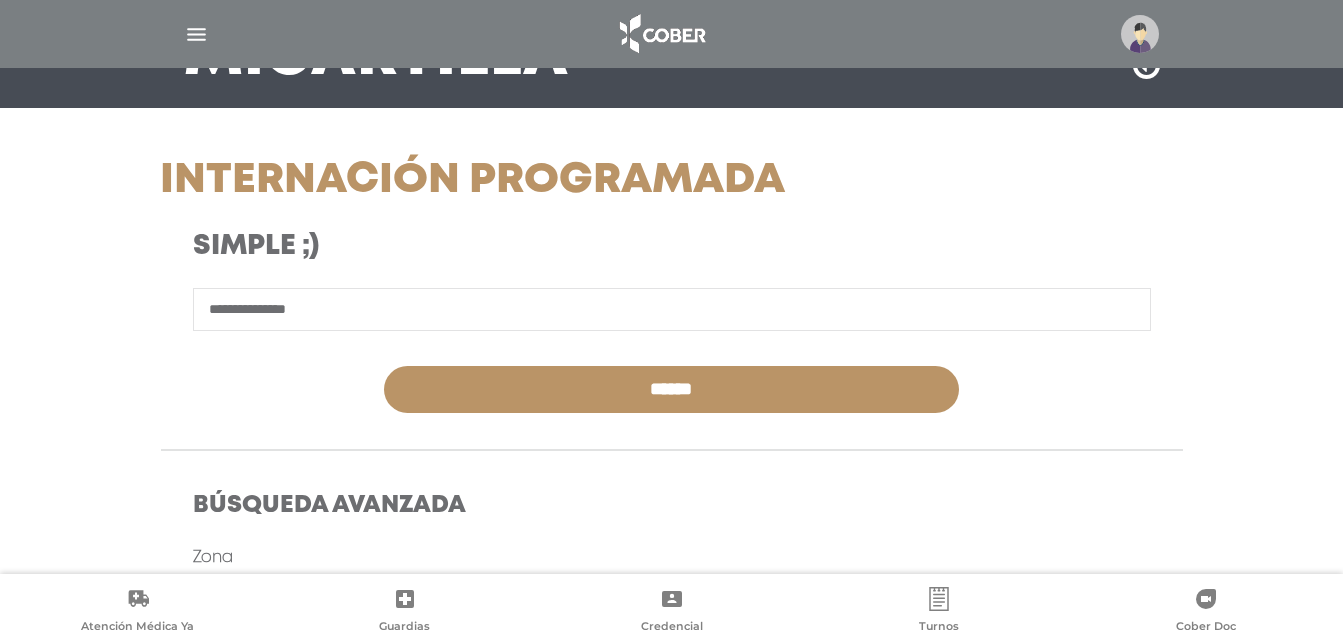 click on "Internación Programada" at bounding box center (496, 181) 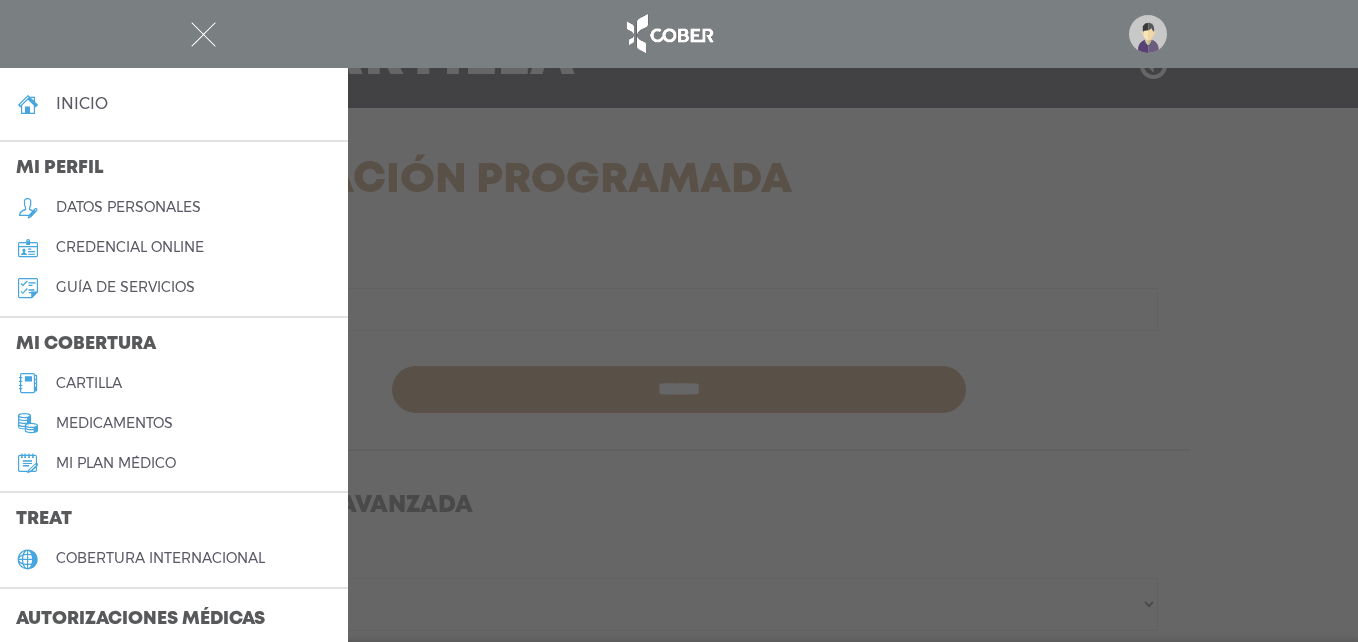 click on "cartilla" at bounding box center [174, 383] 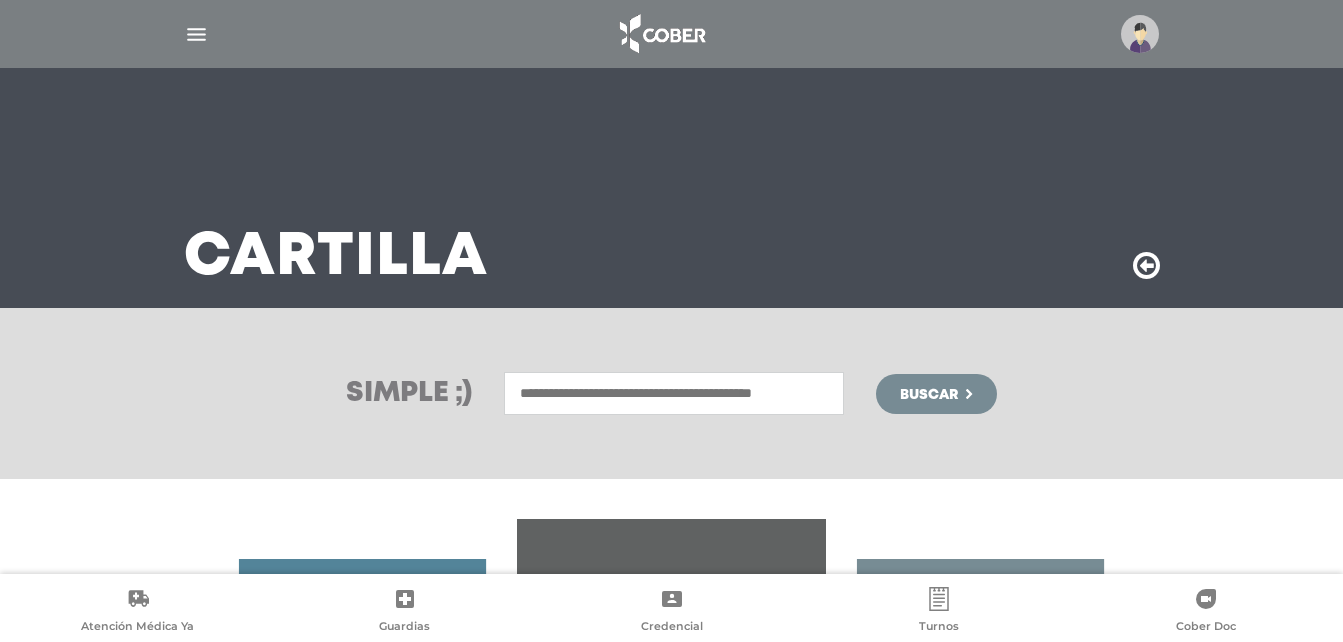 scroll, scrollTop: 0, scrollLeft: 0, axis: both 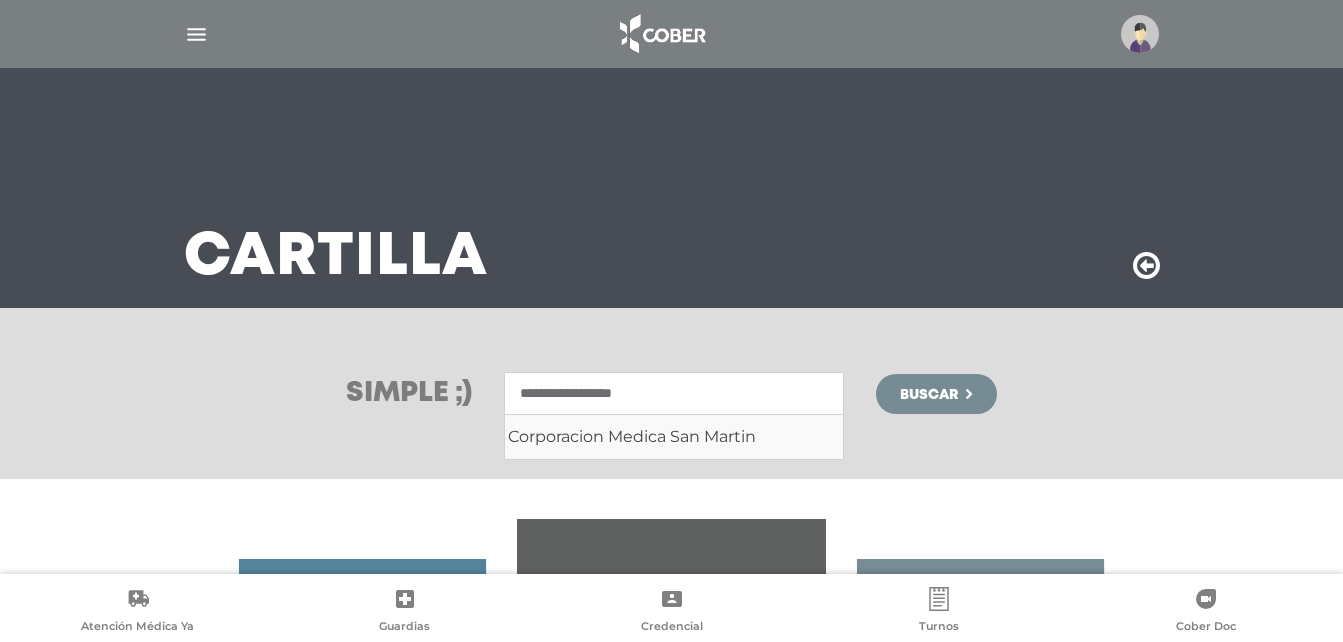 type on "**********" 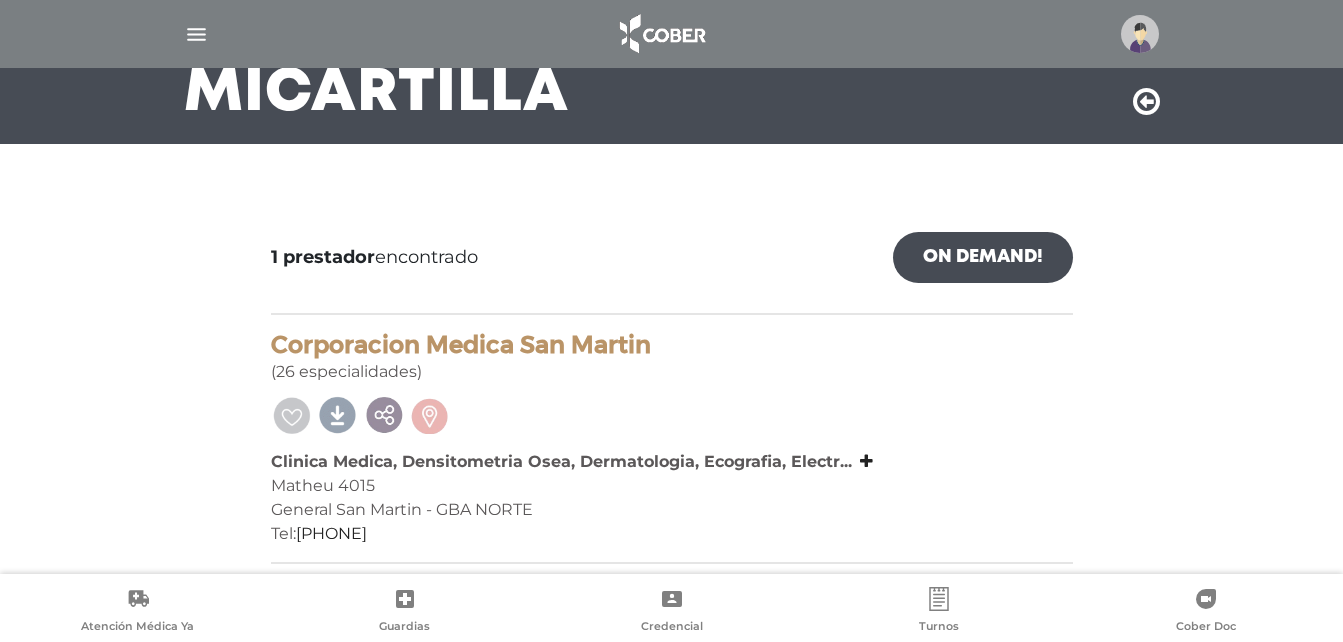 scroll, scrollTop: 170, scrollLeft: 0, axis: vertical 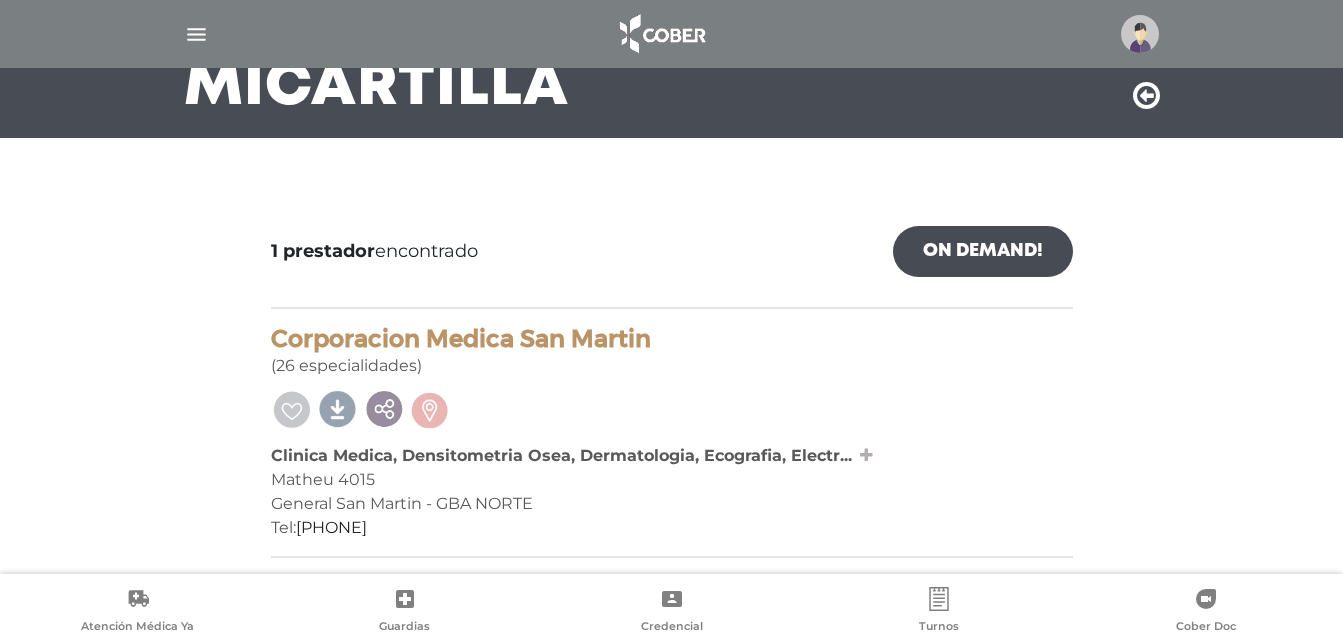 click at bounding box center (864, 455) 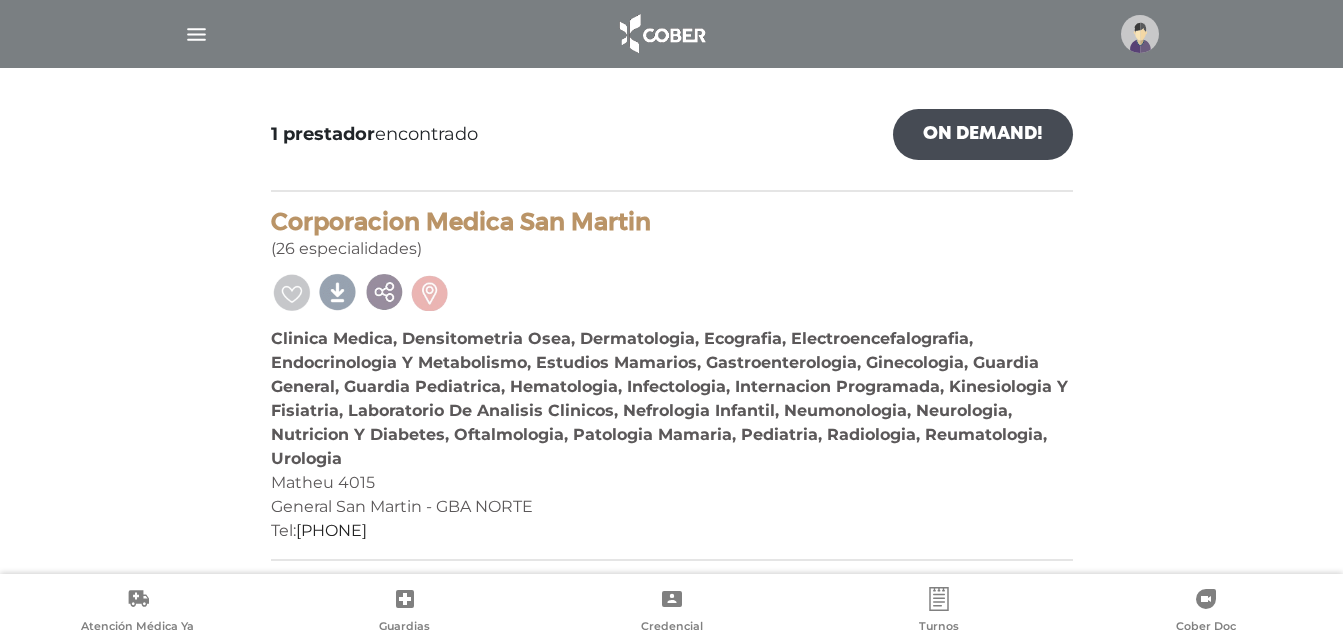 scroll, scrollTop: 290, scrollLeft: 0, axis: vertical 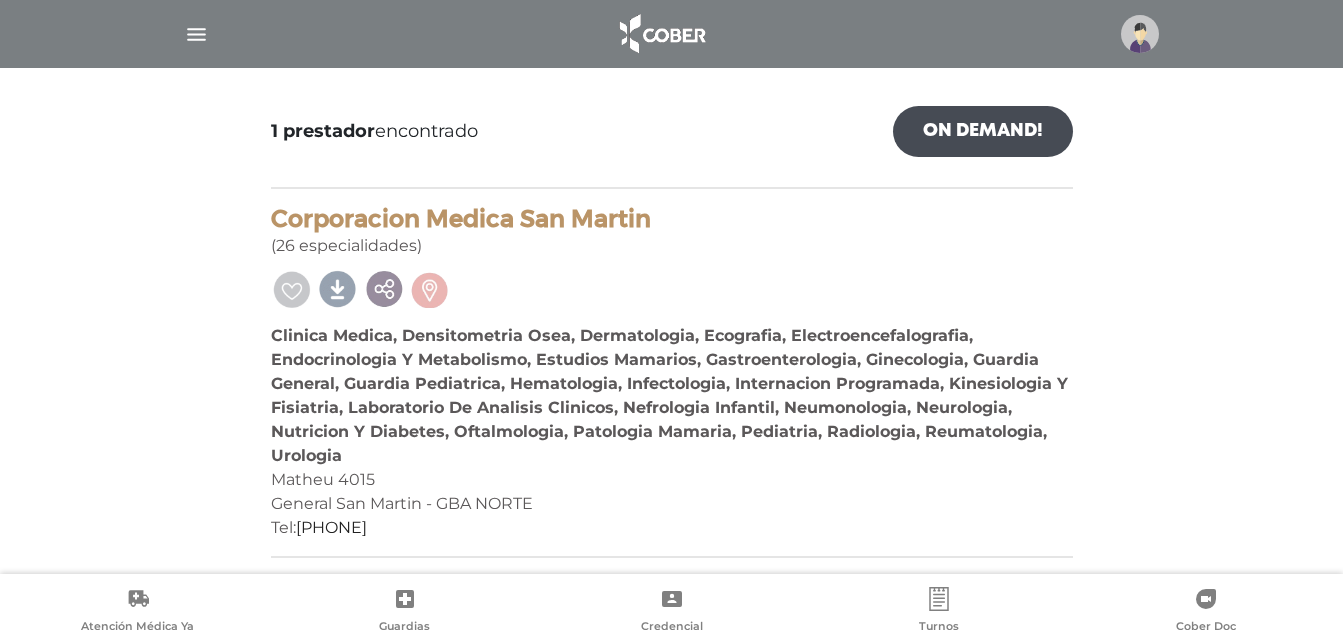 click on "Clinica Medica, Densitometria Osea, Dermatologia, Ecografia, Electroencefalografia, Endocrinologia Y Metabolismo, Estudios Mamarios, Gastroenterologia, Ginecologia, Guardia General, Guardia Pediatrica, Hematologia, Infectologia, Internacion Programada, Kinesiologia Y Fisiatria, Laboratorio De Analisis Clinicos, Nefrologia Infantil, Neumonologia, Neurologia, Nutricion Y Diabetes, Oftalmologia, Patologia Mamaria, Pediatria, Radiologia, Reumatologia, Urologia" at bounding box center (669, 395) 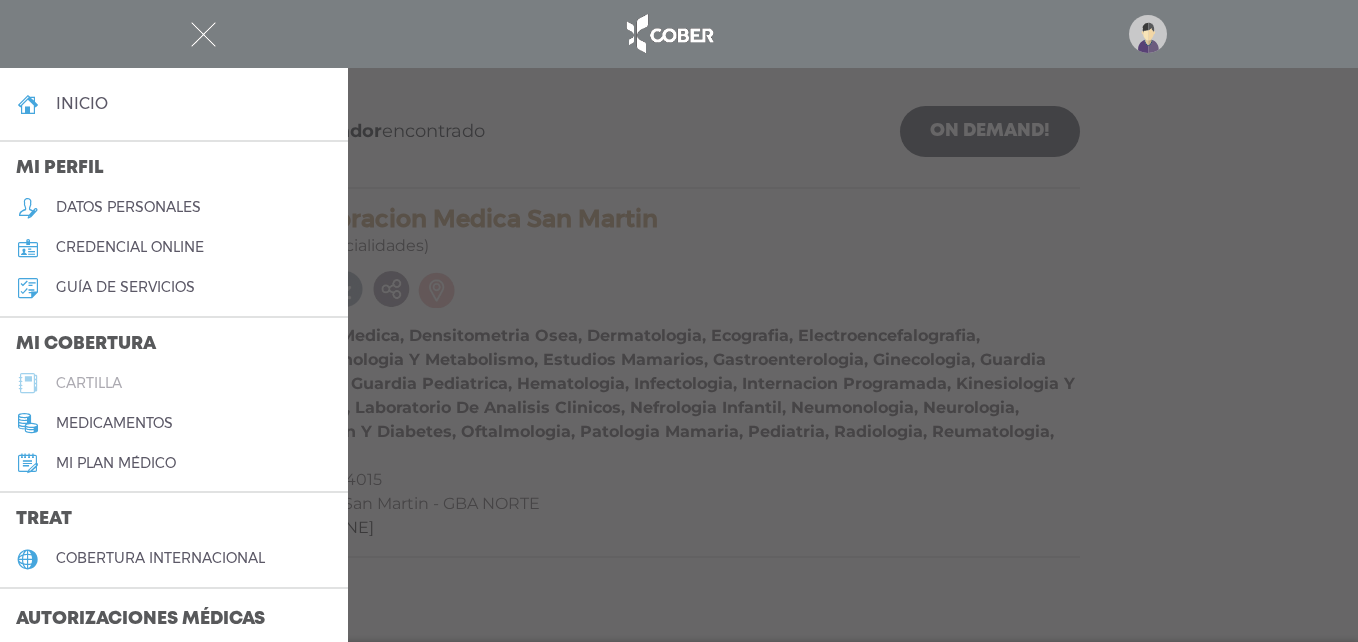 click on "cartilla" at bounding box center [174, 383] 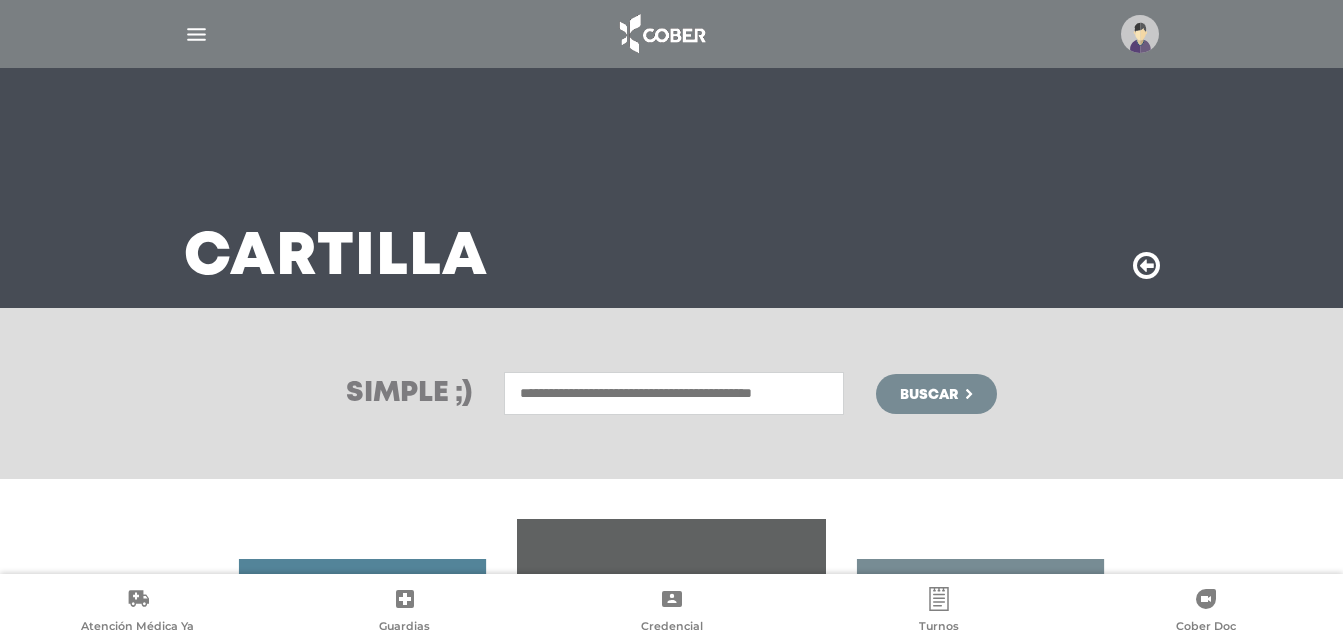 scroll, scrollTop: 0, scrollLeft: 0, axis: both 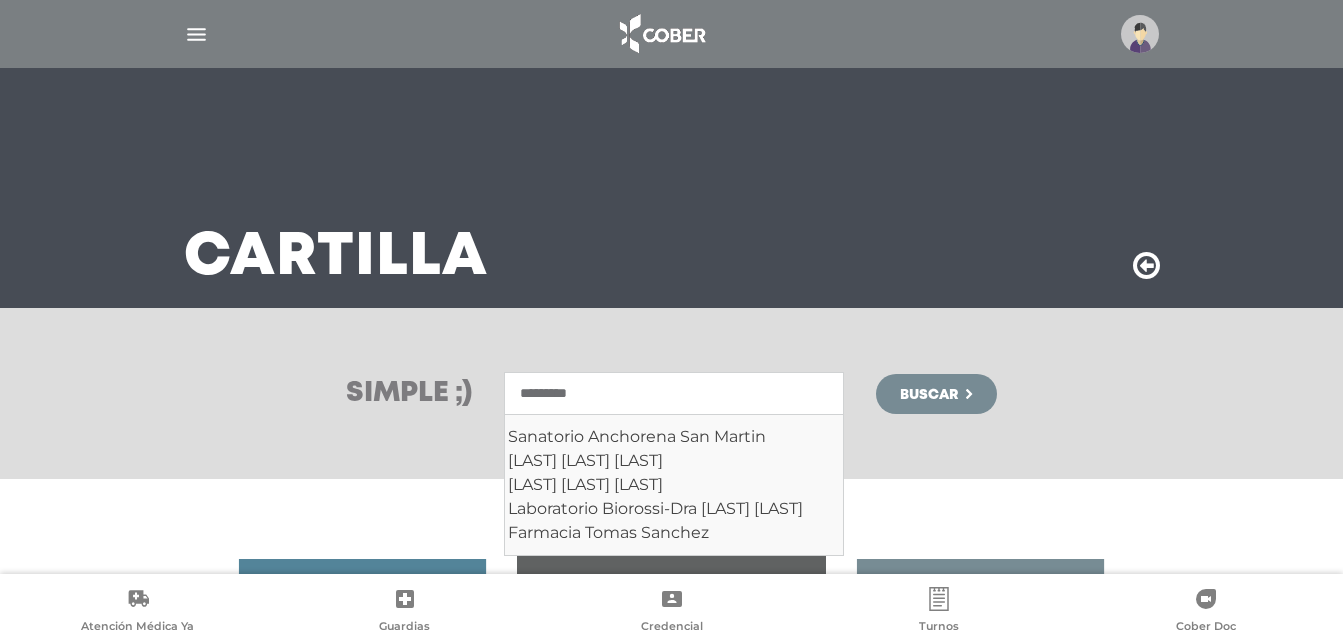type on "*********" 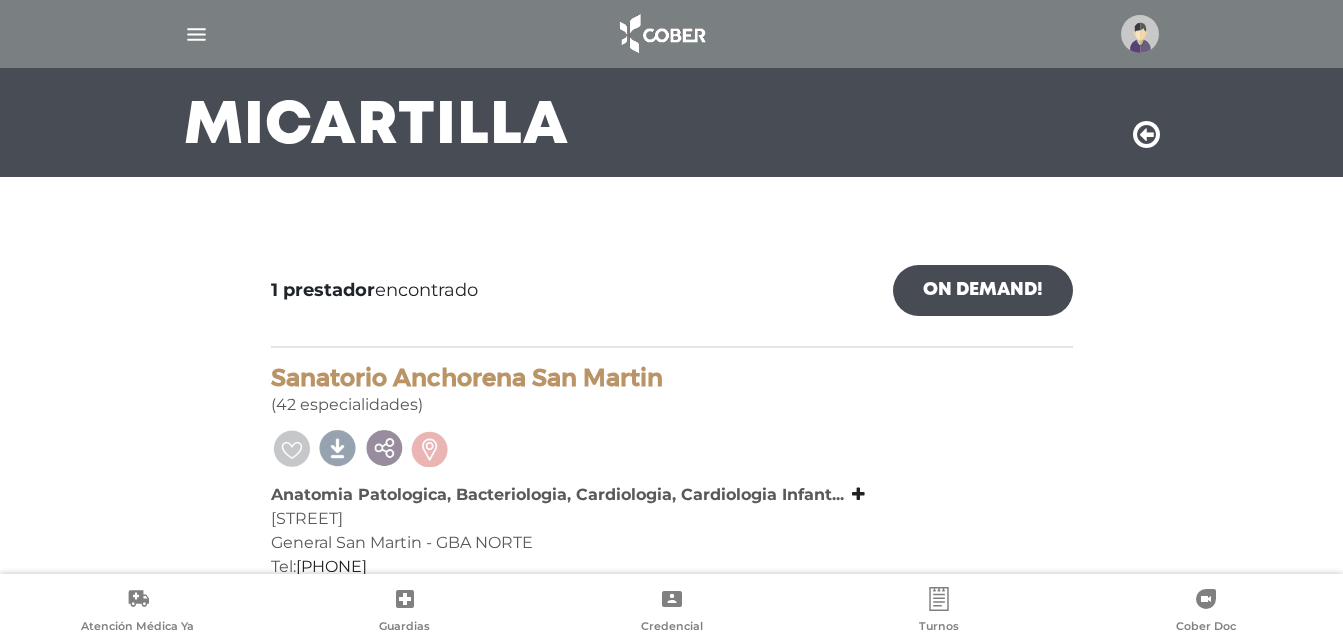scroll, scrollTop: 170, scrollLeft: 0, axis: vertical 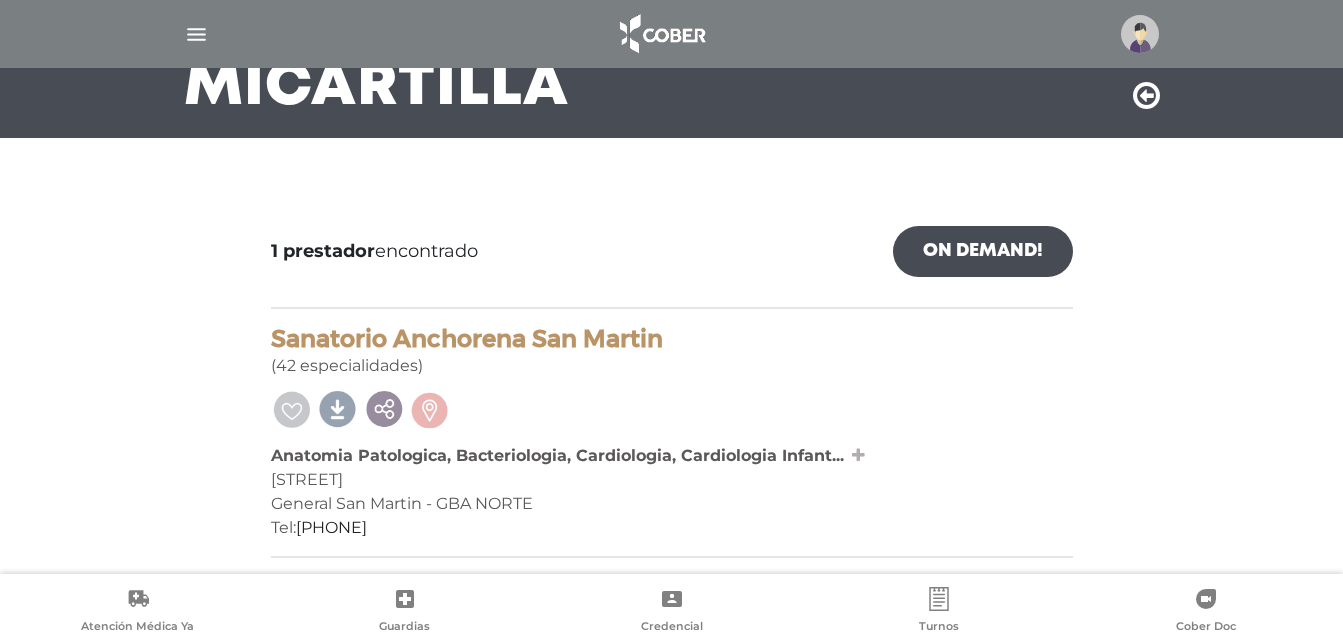 click at bounding box center (858, 455) 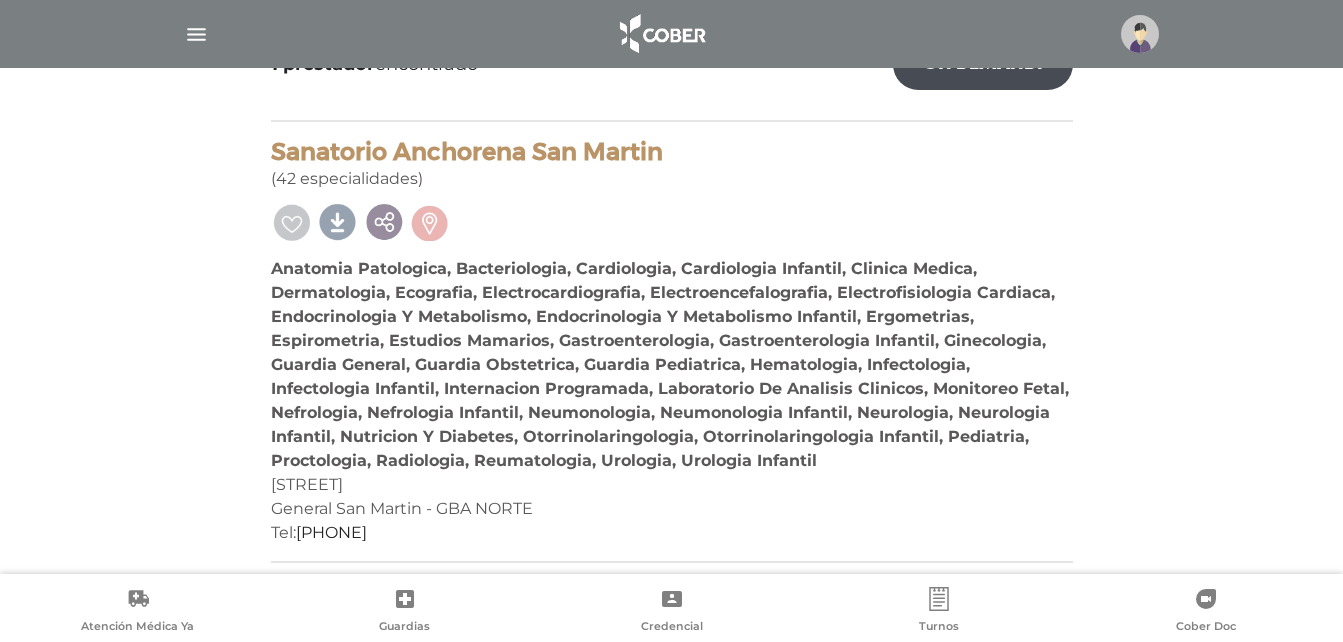 scroll, scrollTop: 362, scrollLeft: 0, axis: vertical 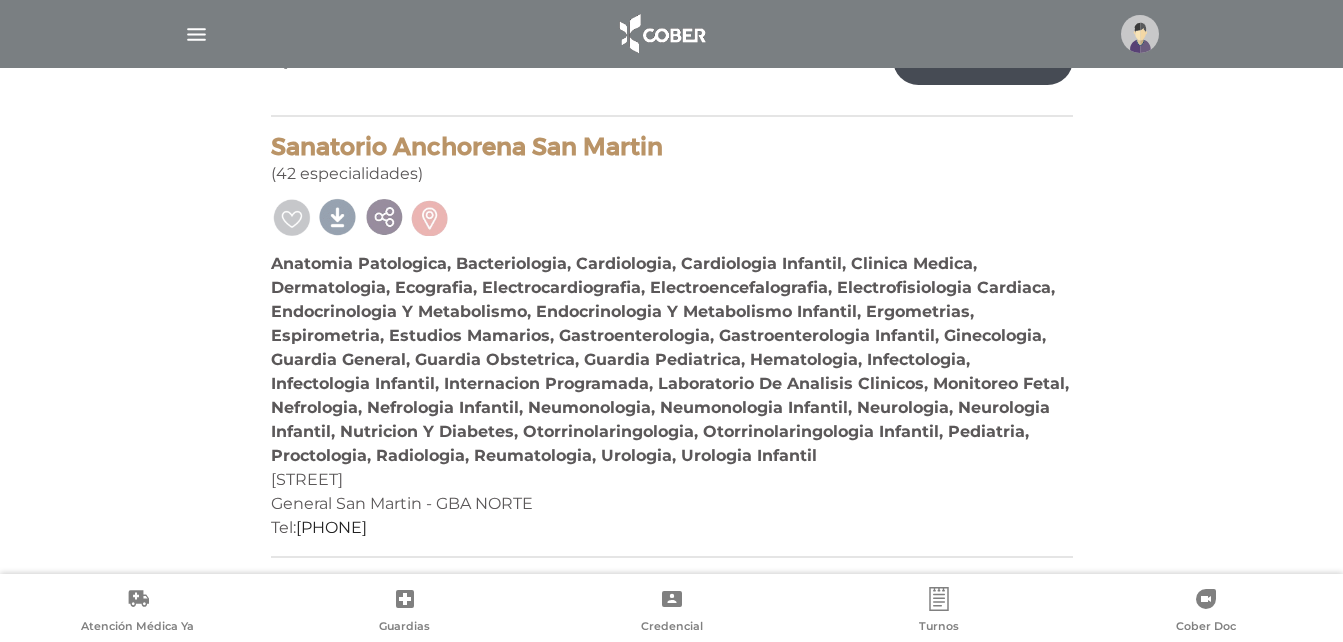 click at bounding box center (196, 34) 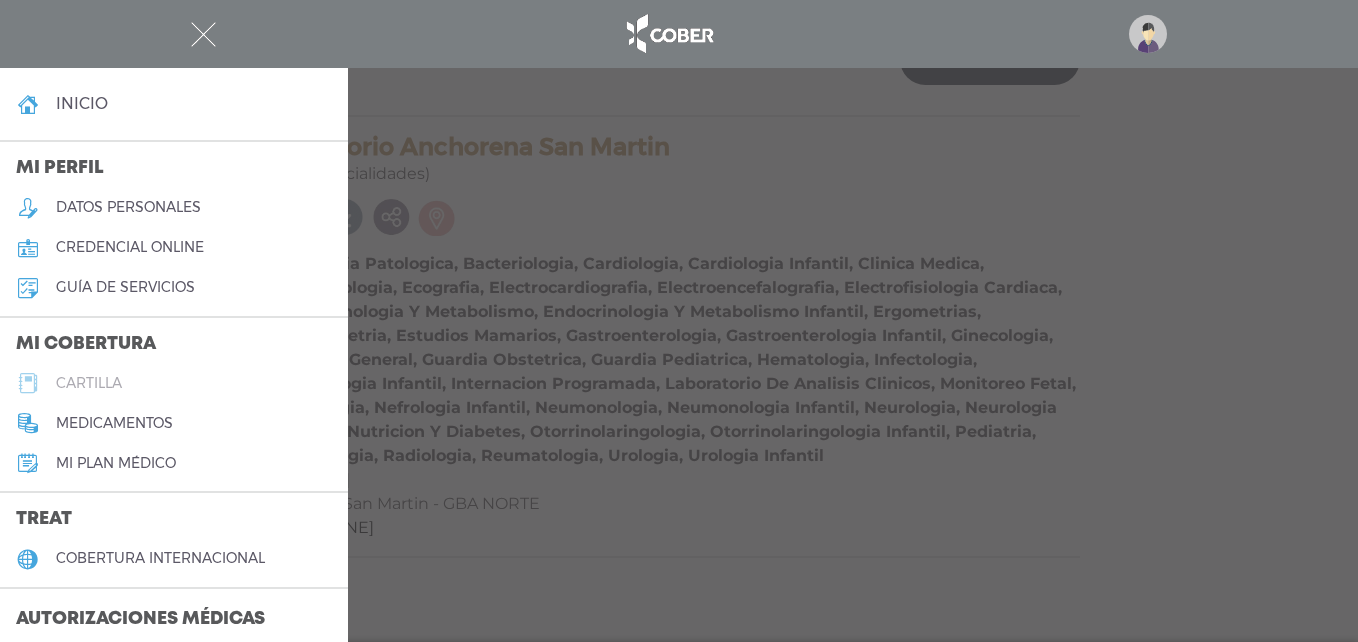 click on "cartilla" at bounding box center [174, 383] 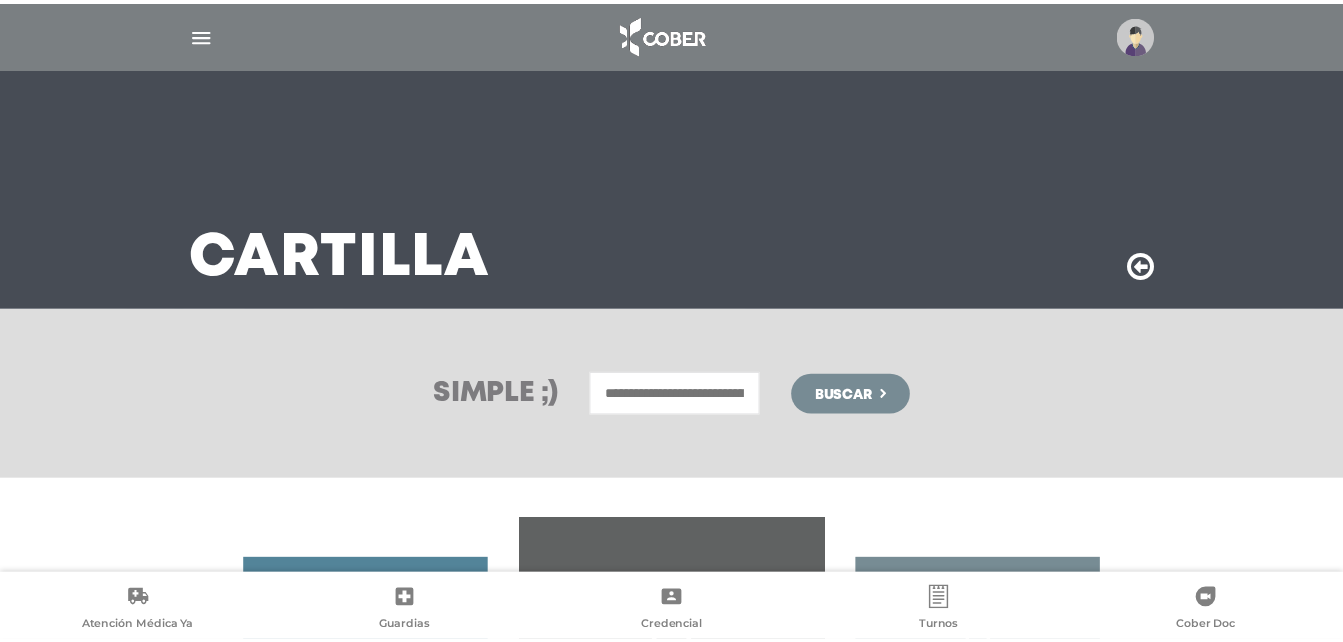 scroll, scrollTop: 0, scrollLeft: 0, axis: both 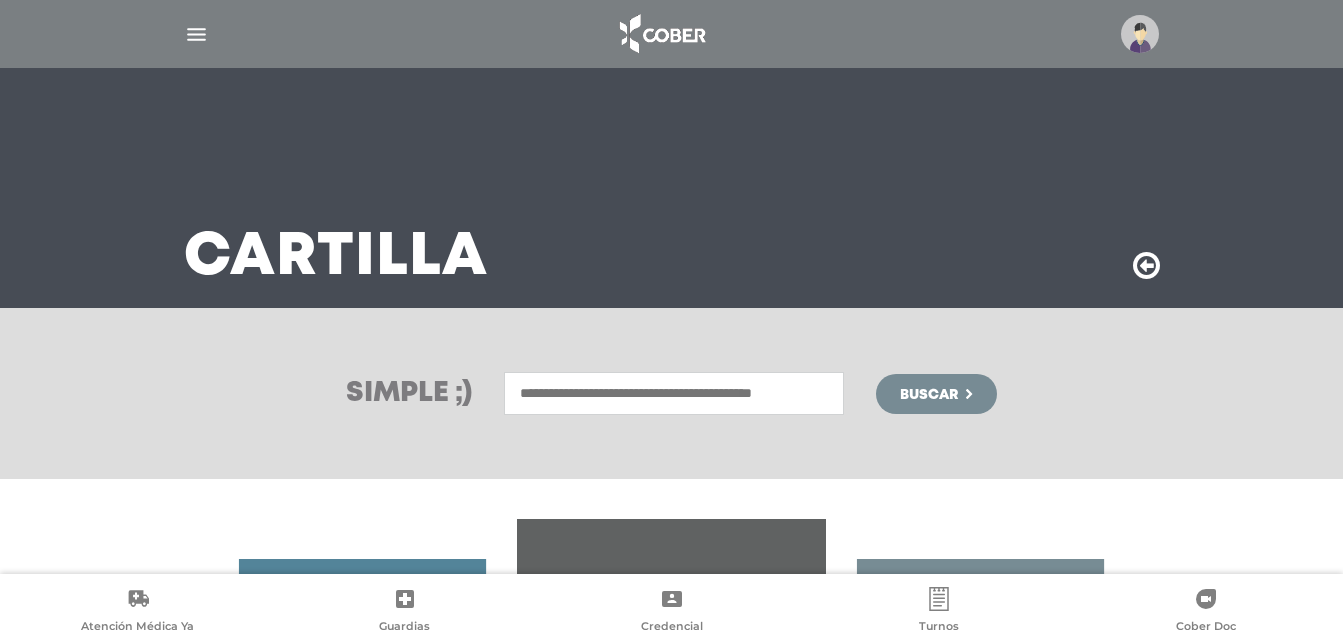 click at bounding box center [674, 393] 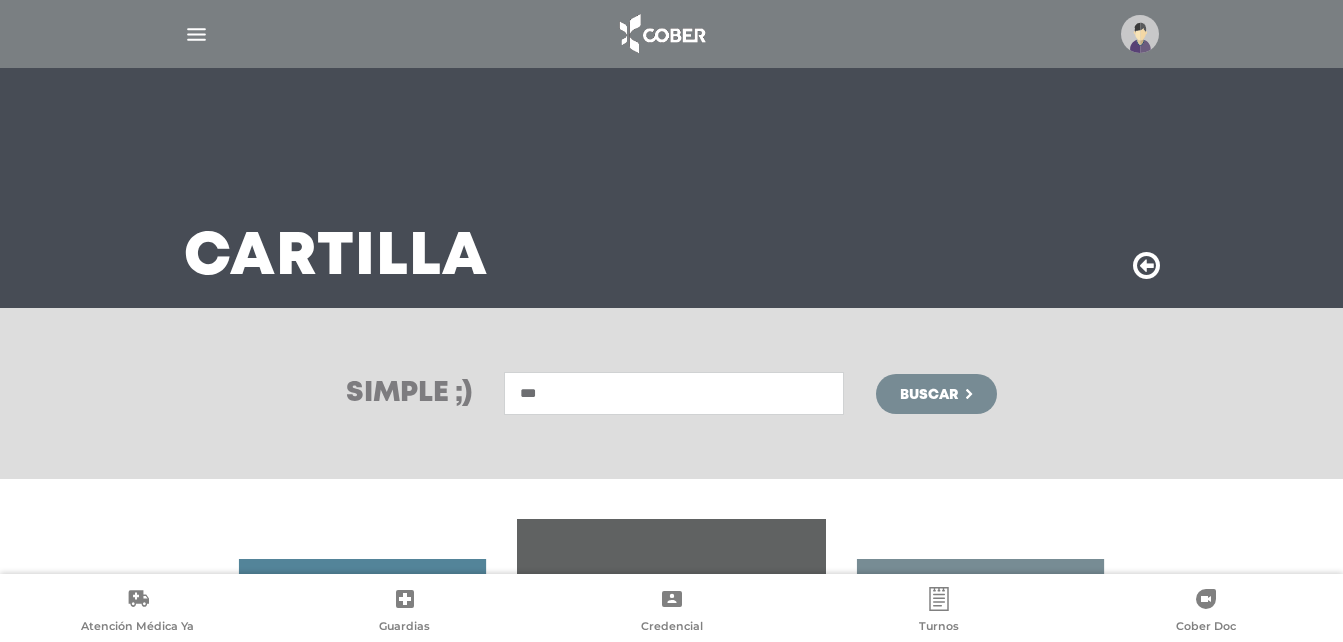 type on "***" 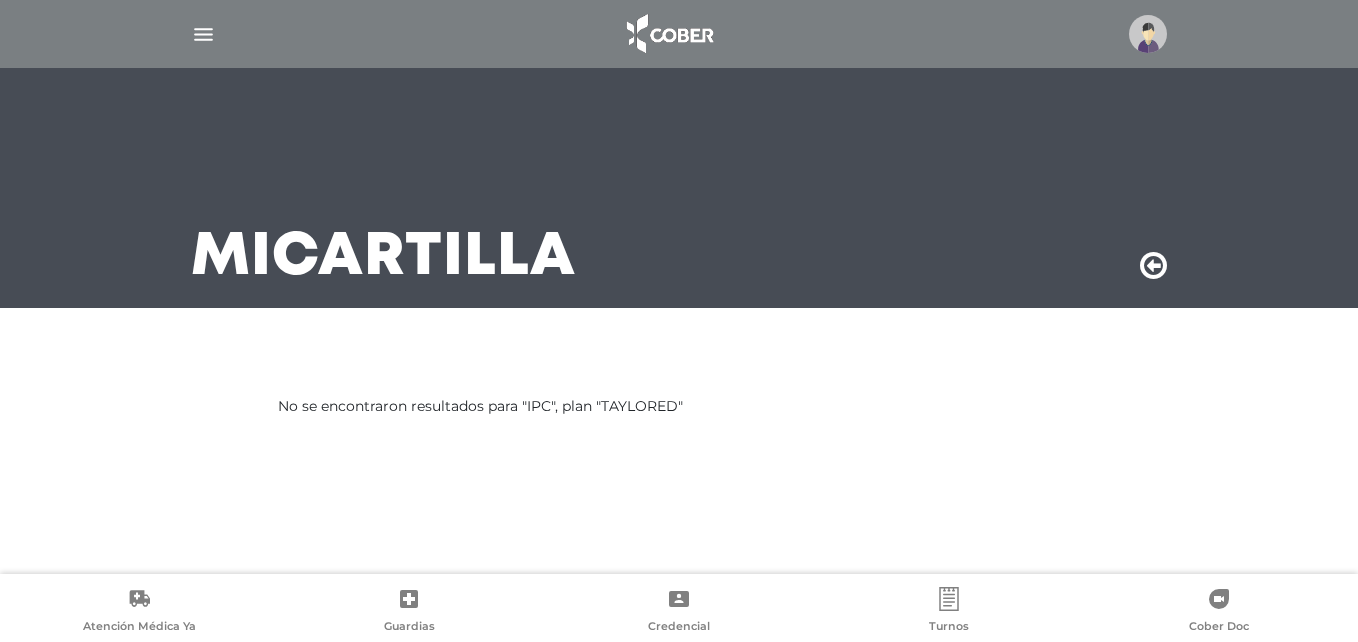 scroll, scrollTop: 0, scrollLeft: 0, axis: both 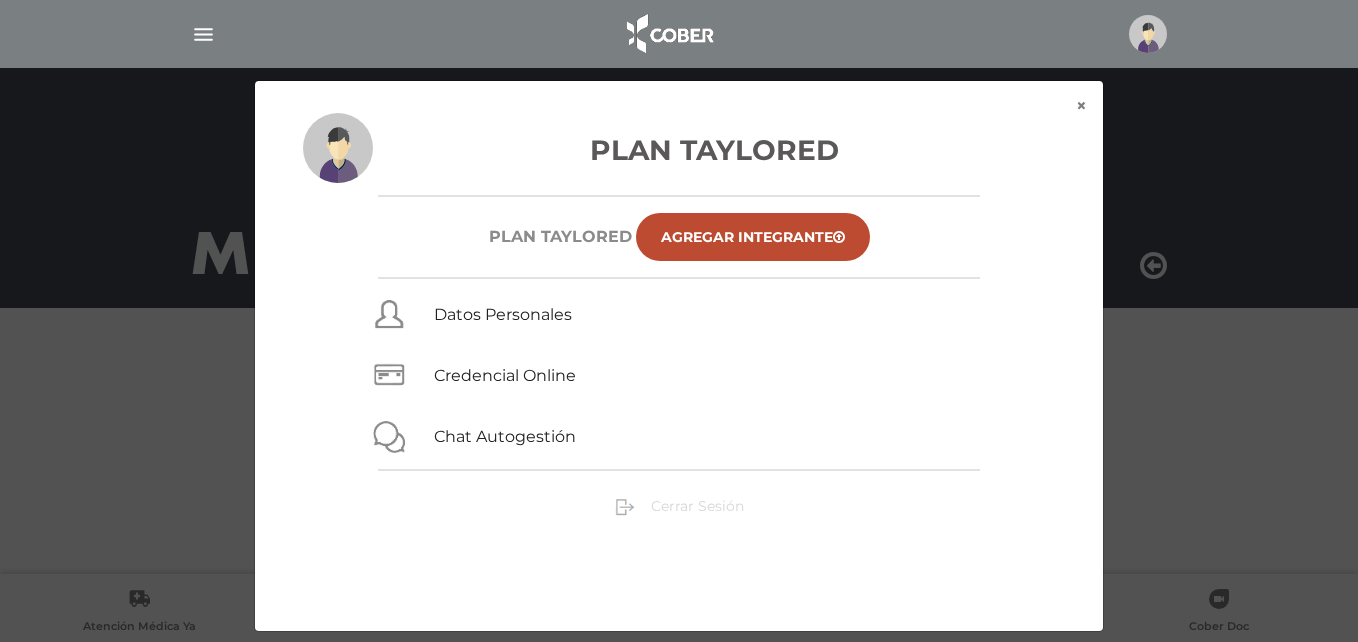 click on "Cerrar Sesión" at bounding box center (697, 506) 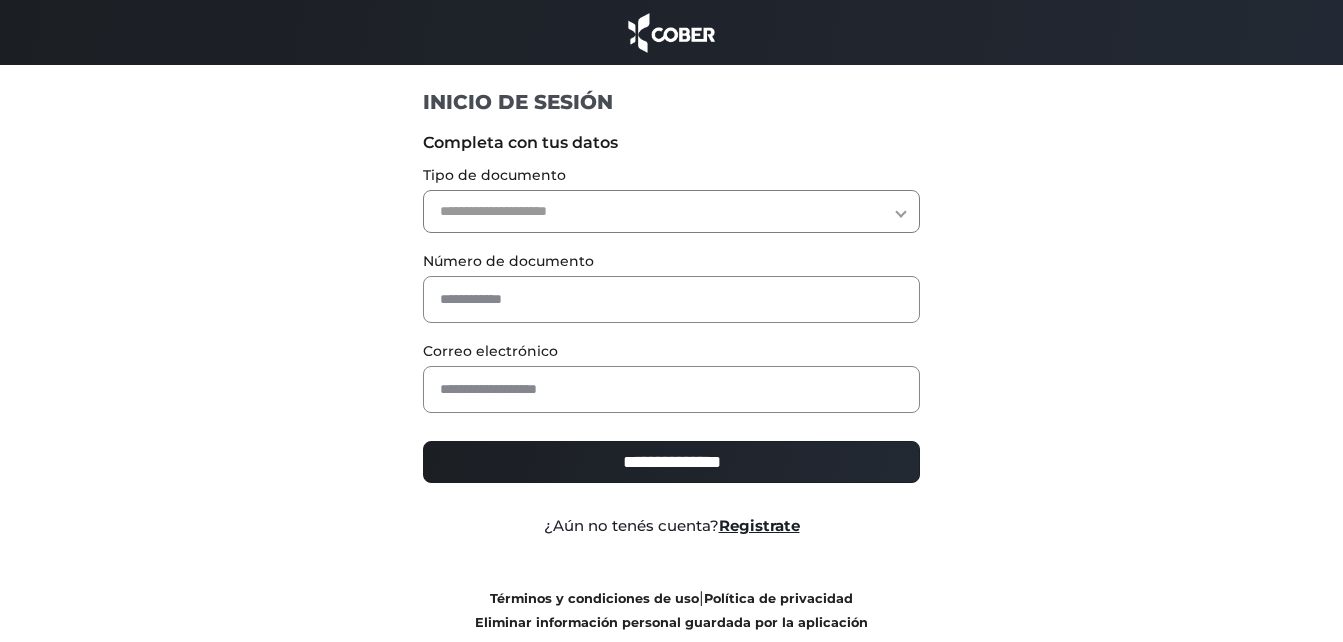 scroll, scrollTop: 0, scrollLeft: 0, axis: both 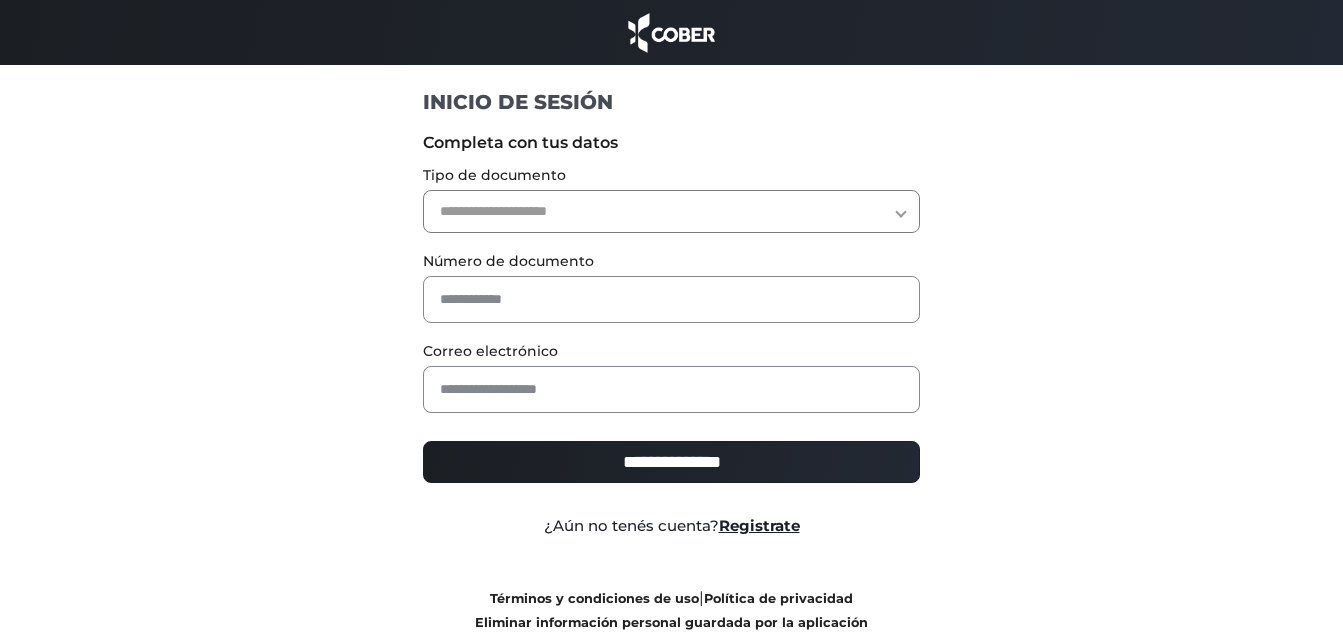 click on "**********" at bounding box center [671, 211] 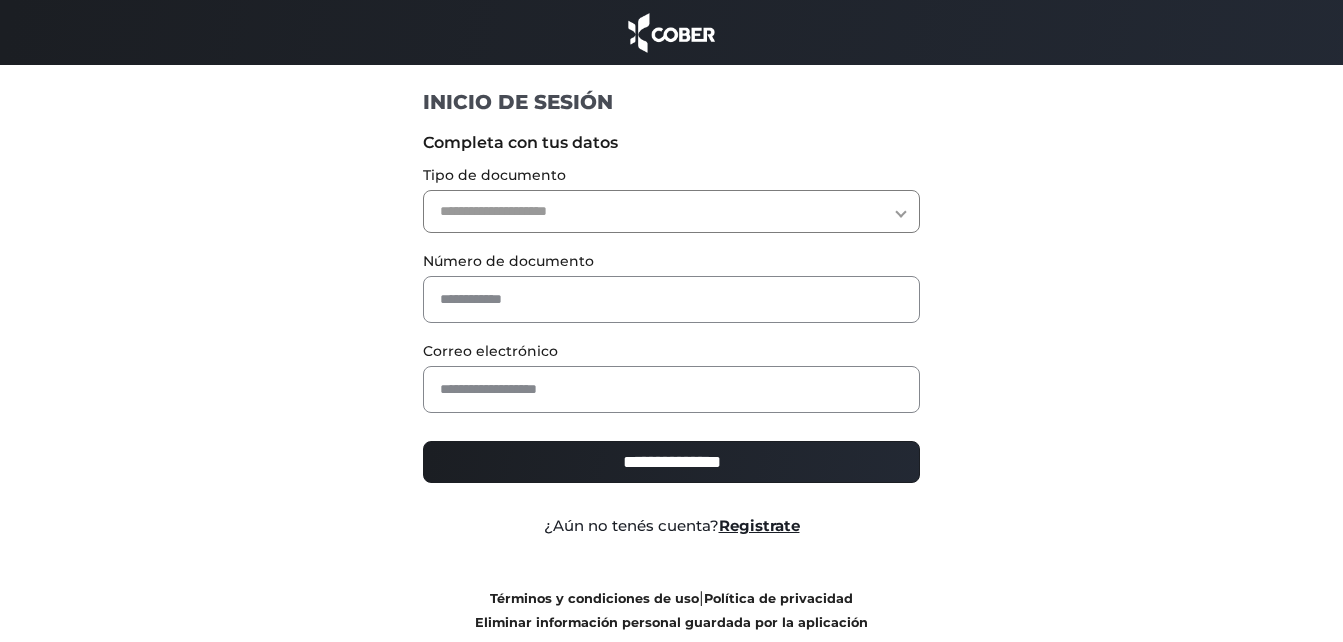 select on "***" 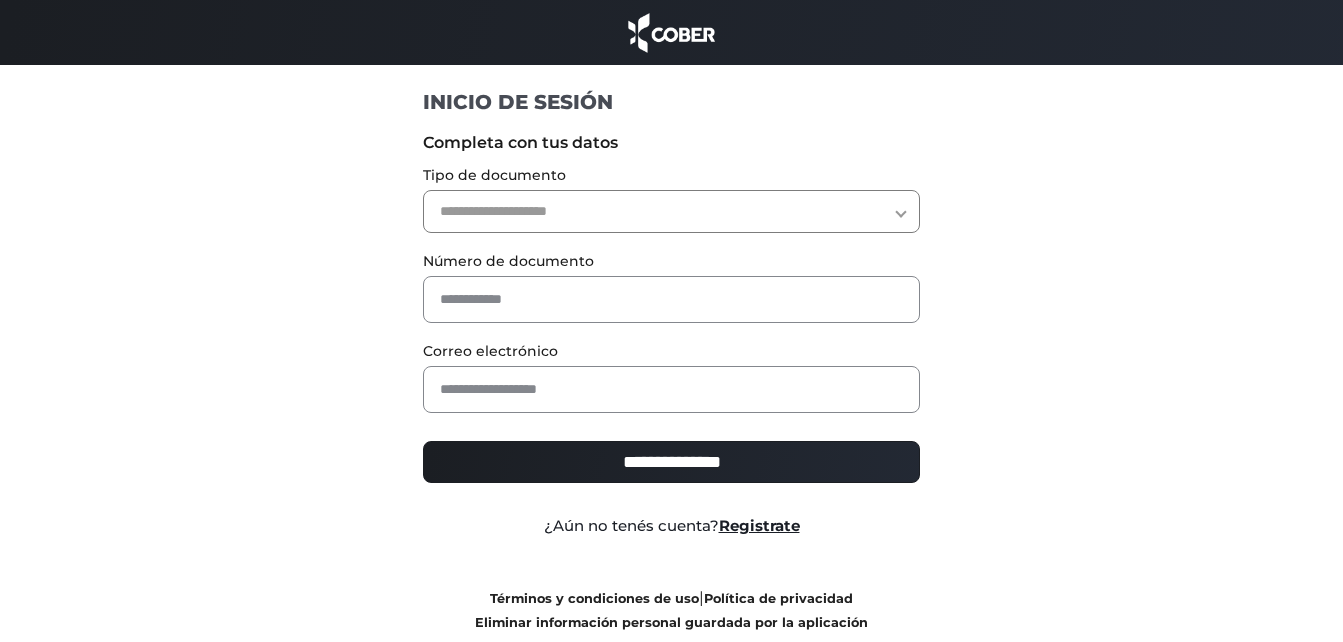 click on "**********" at bounding box center (671, 211) 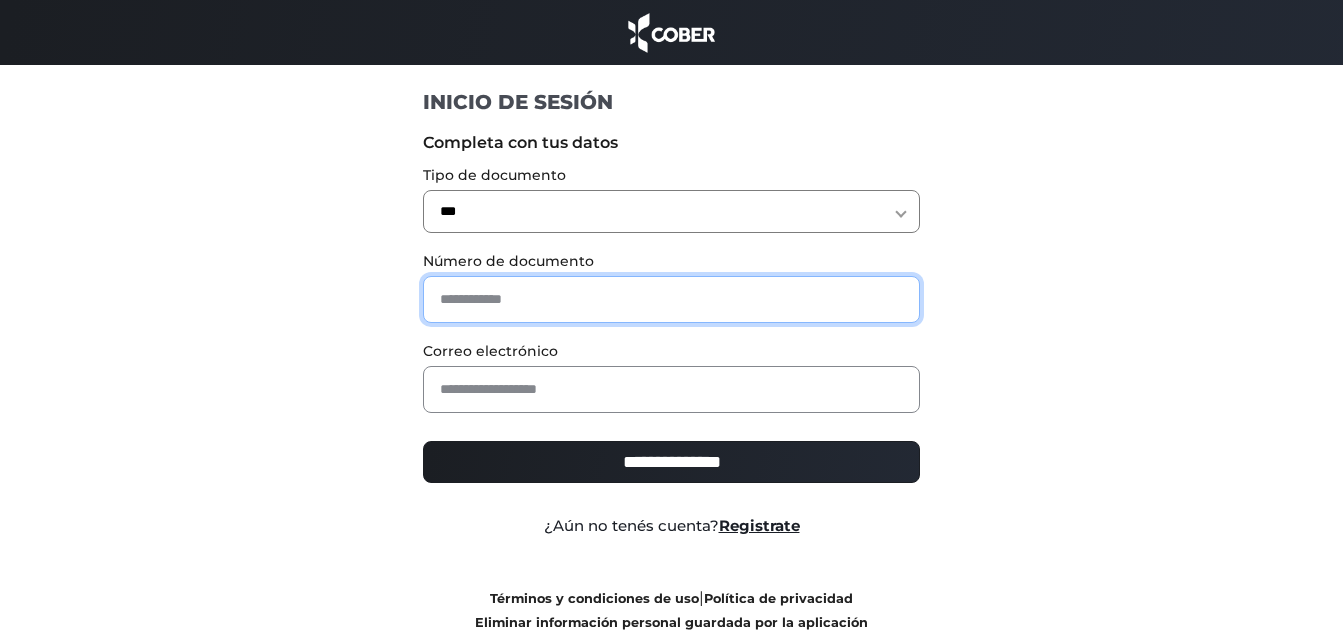 click at bounding box center [671, 299] 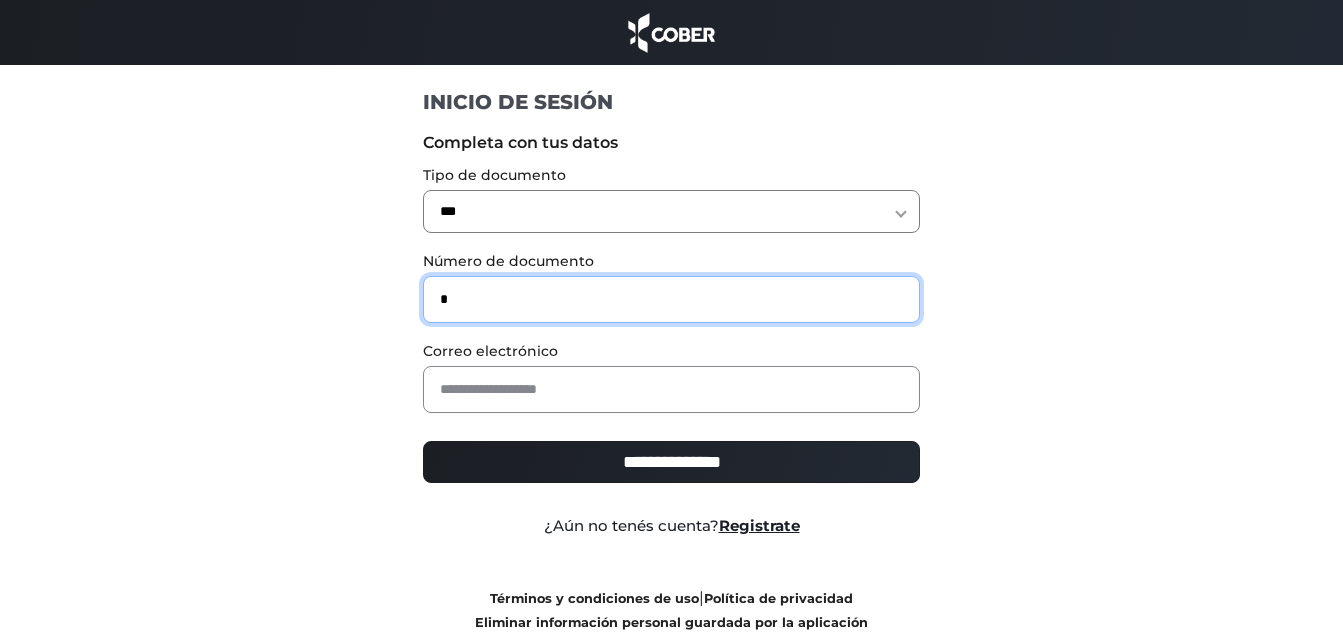 type on "*" 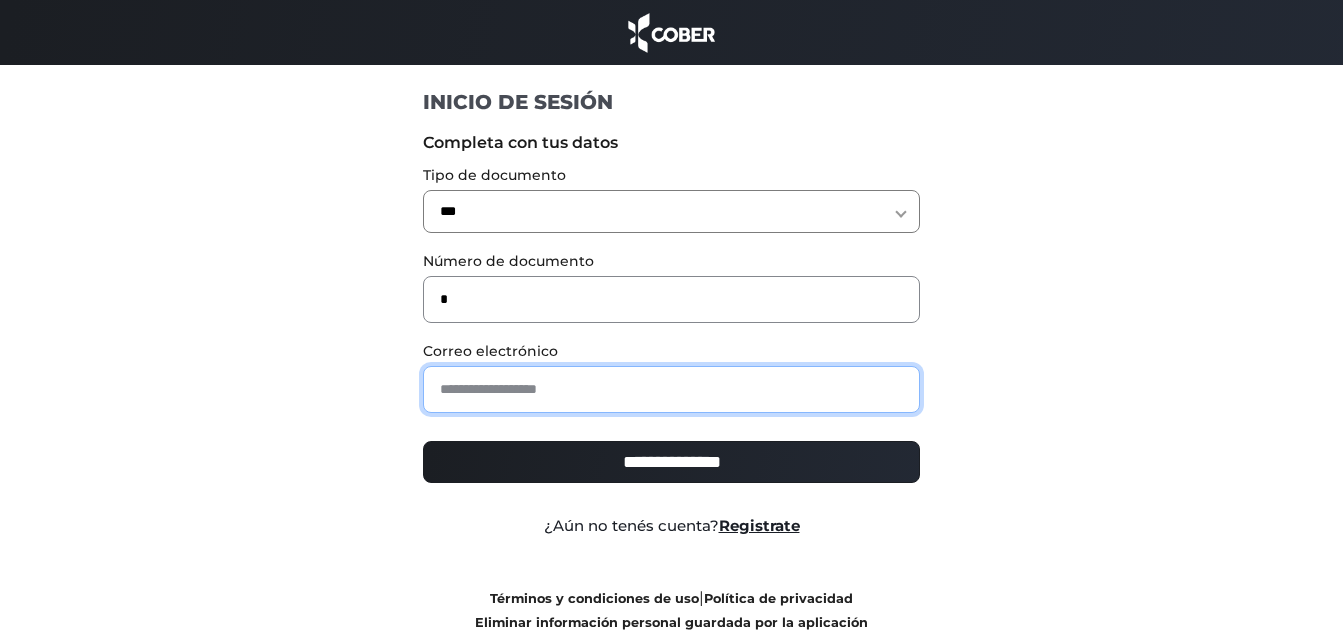 click at bounding box center (671, 389) 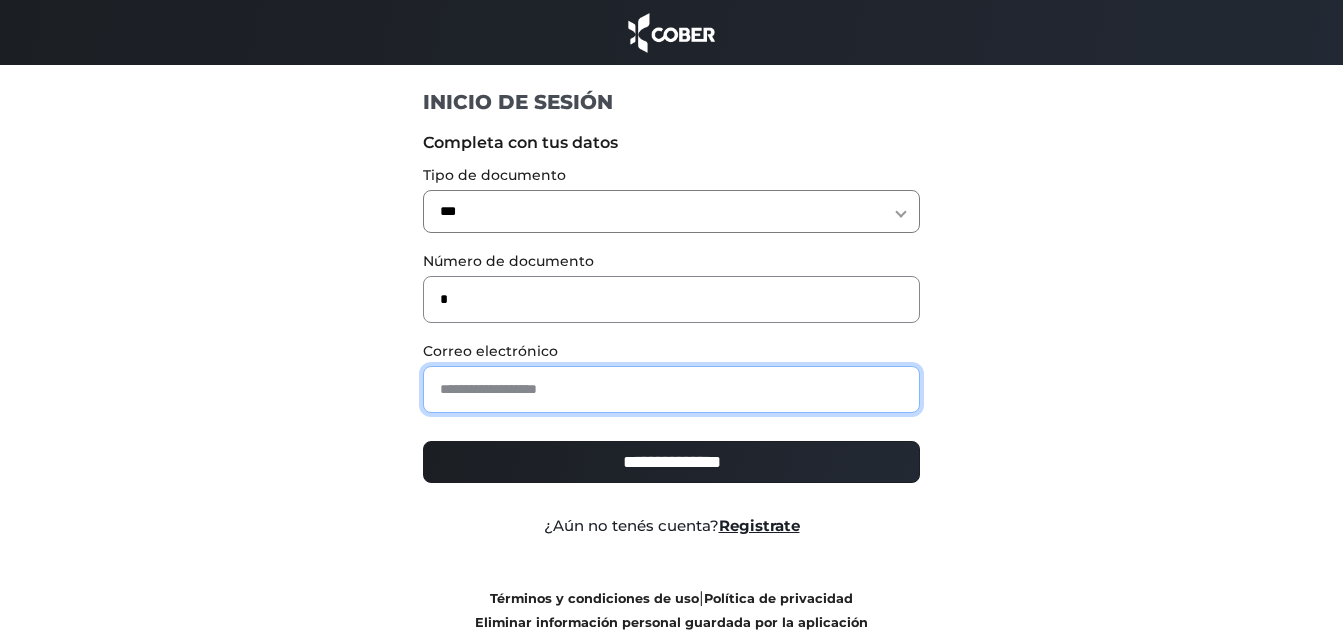 type on "**********" 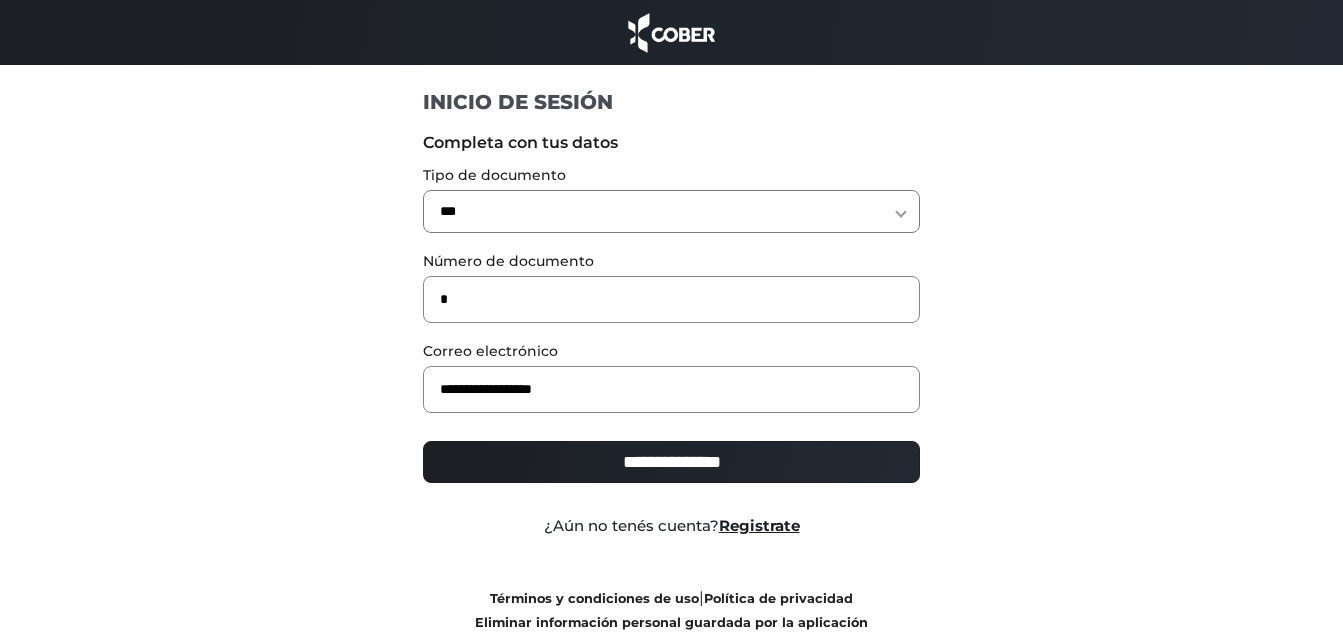 click on "**********" at bounding box center (671, 462) 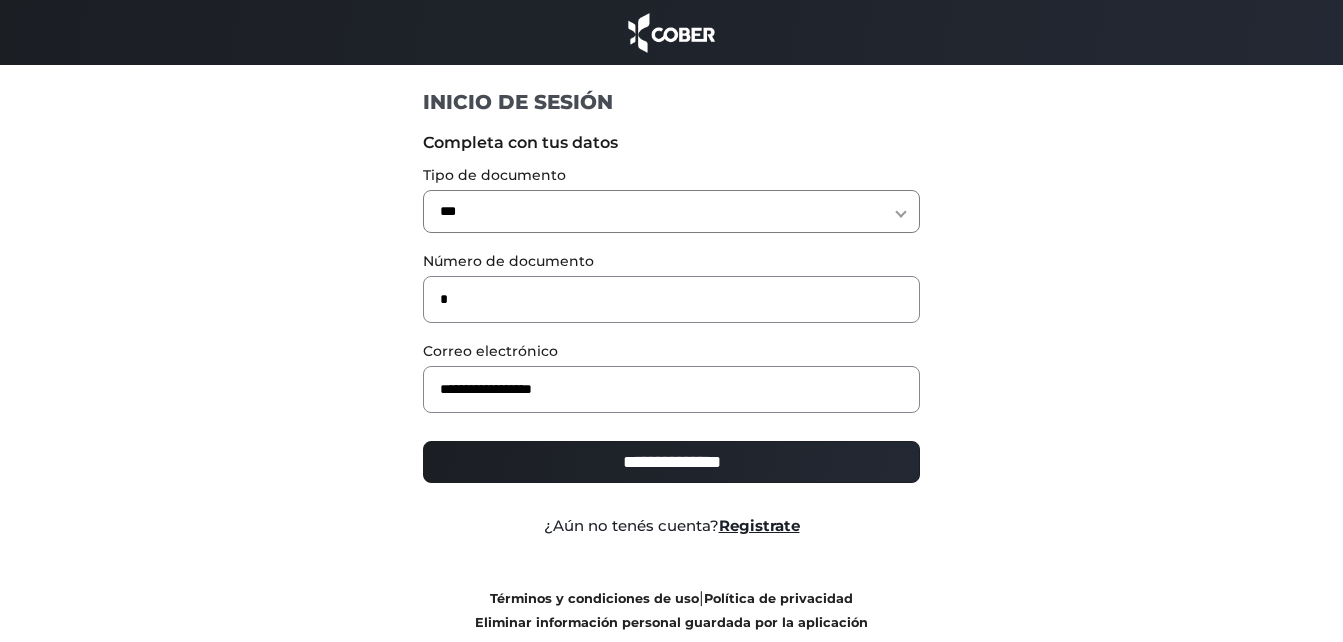 type on "**********" 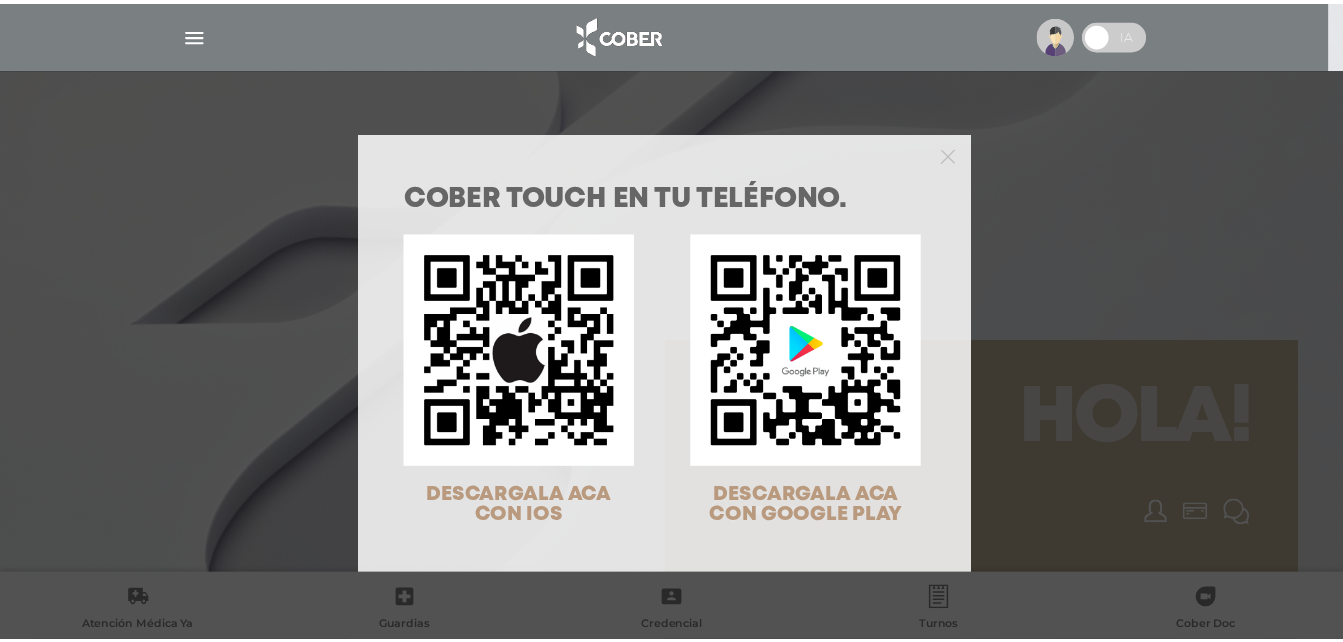 scroll, scrollTop: 0, scrollLeft: 0, axis: both 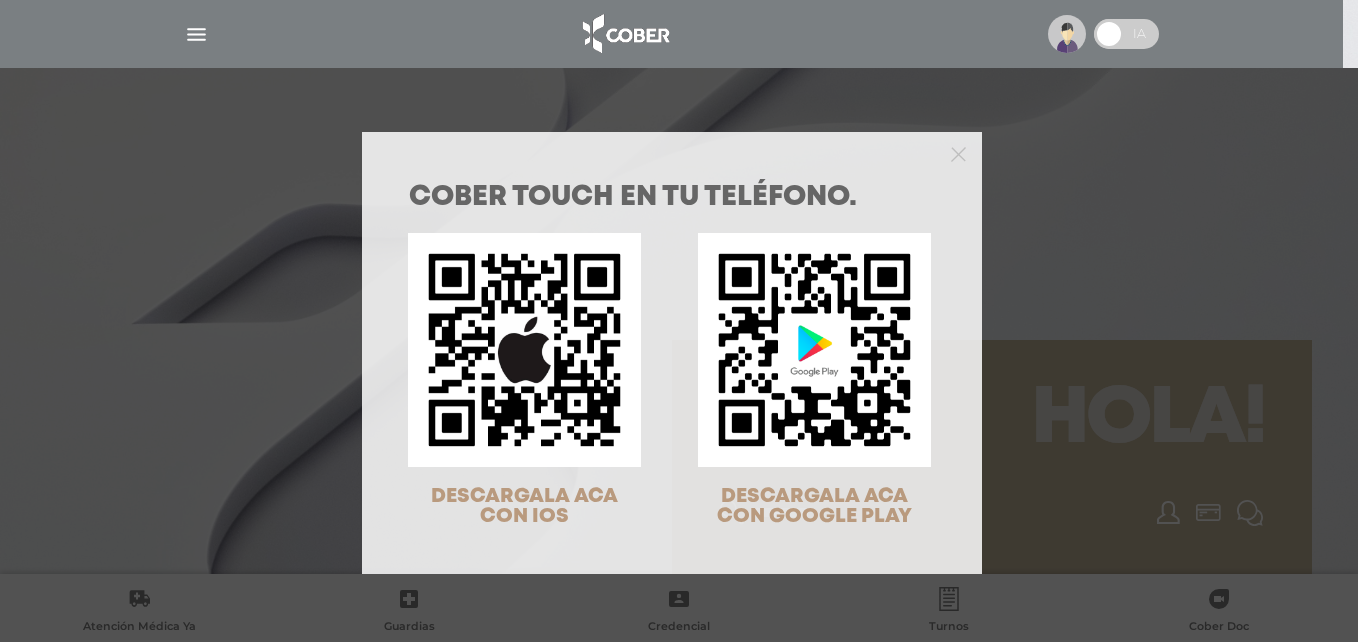 click on "COBER TOUCH en tu teléfono.
DESCARGALA ACA CON IOS
DESCARGALA ACA CON GOOGLE PLAY" at bounding box center [679, 321] 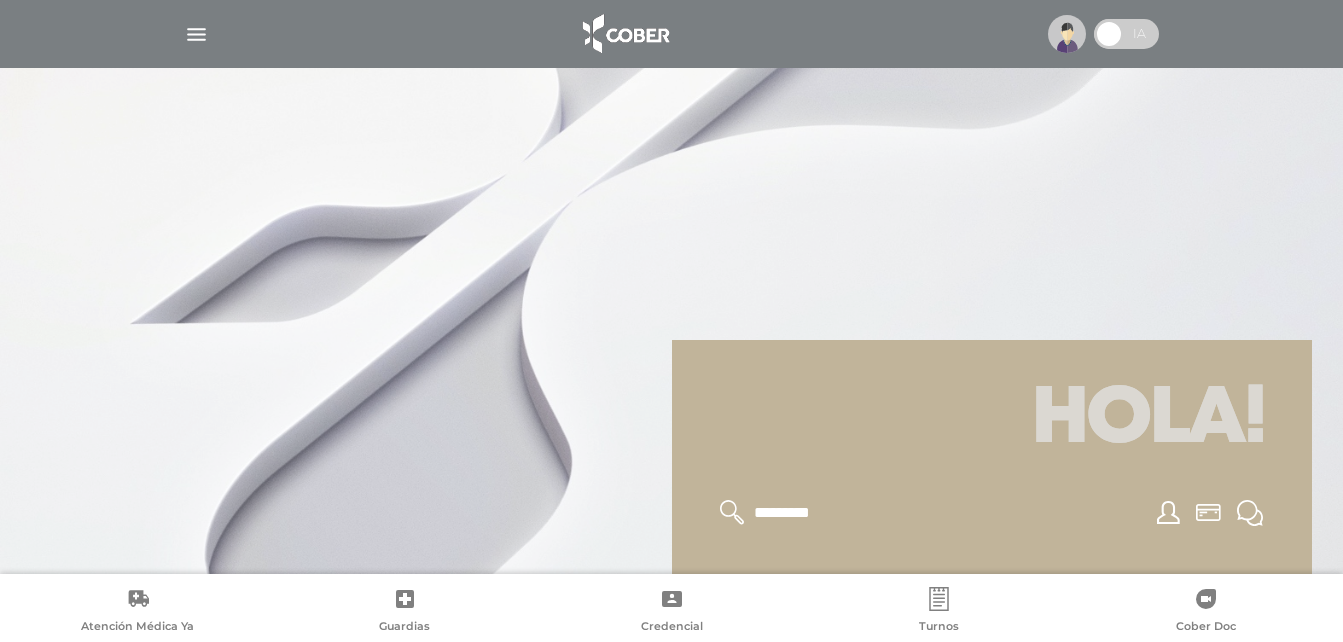 click at bounding box center [196, 34] 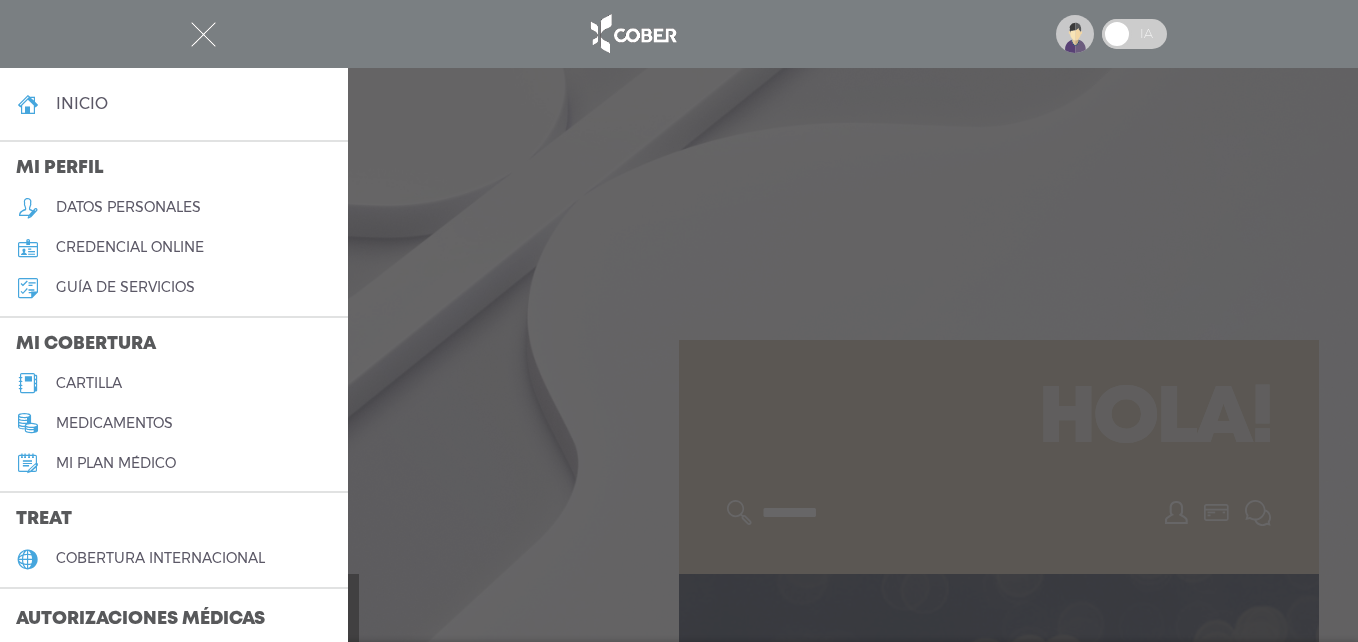 click on "cartilla" at bounding box center [174, 383] 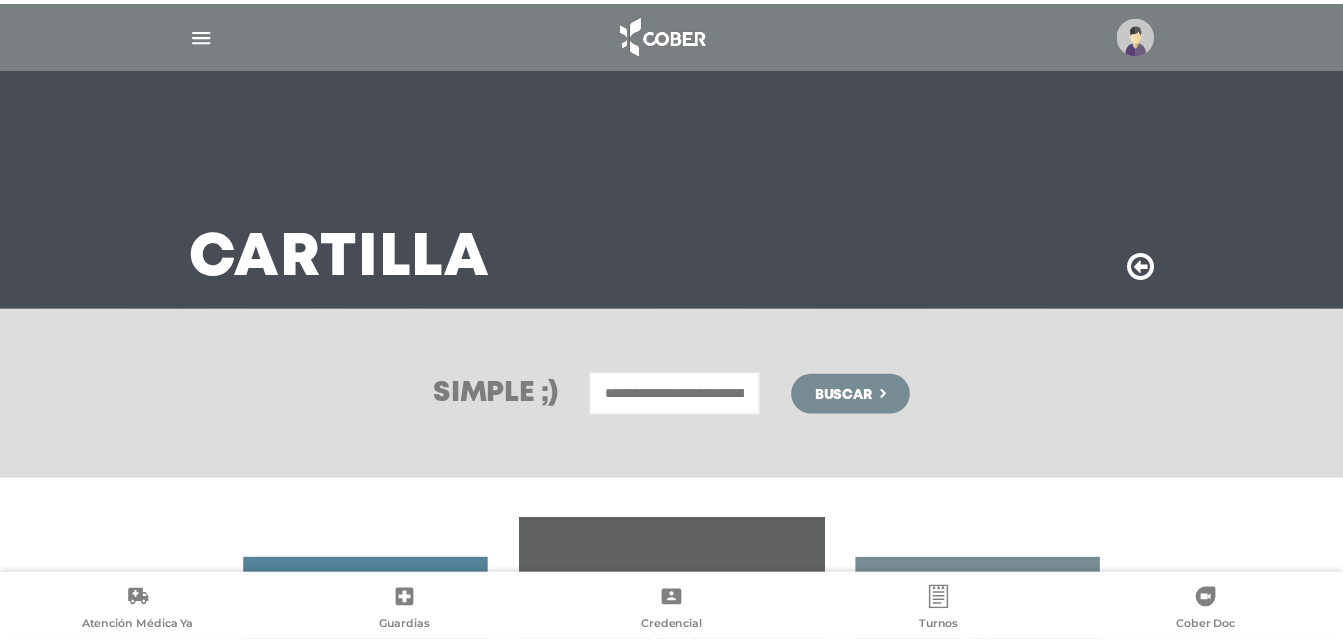 scroll, scrollTop: 0, scrollLeft: 0, axis: both 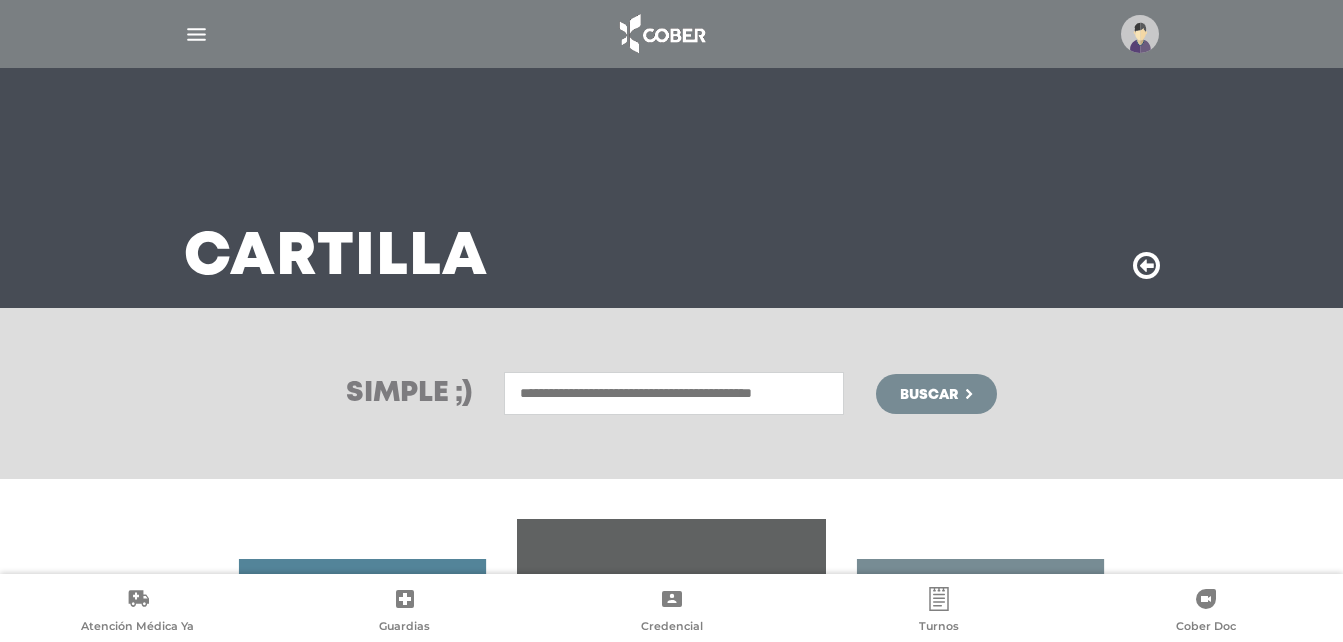 click at bounding box center (674, 393) 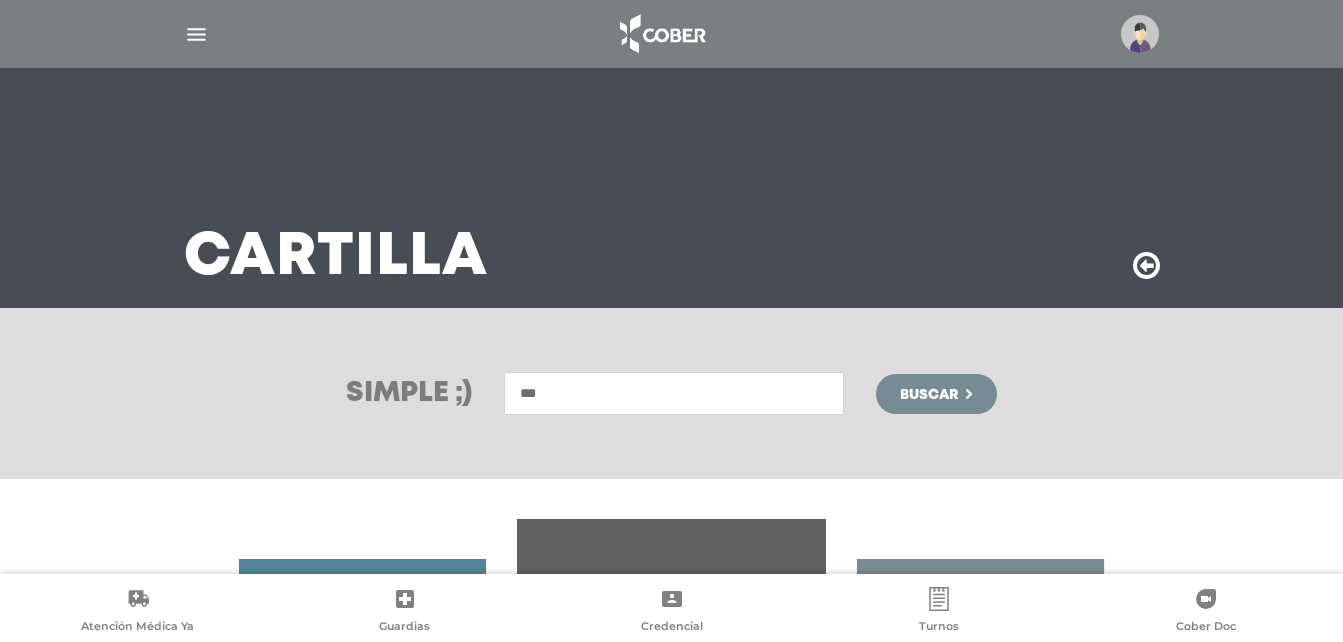 type on "***" 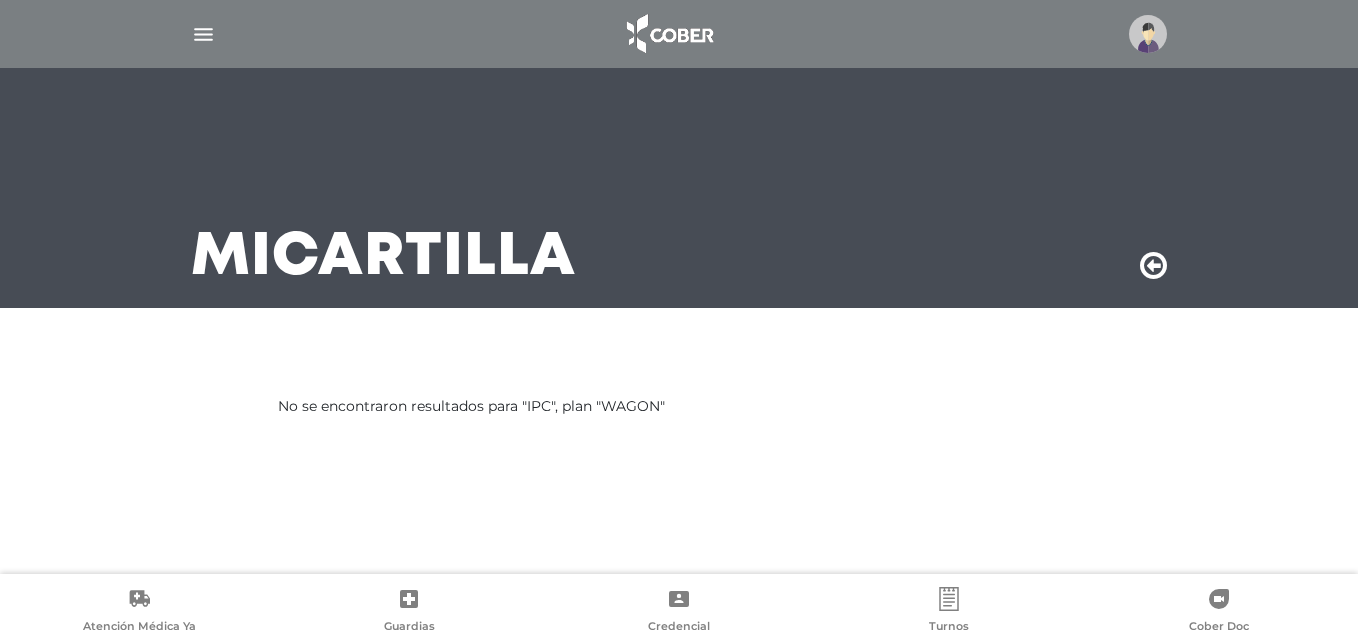 scroll, scrollTop: 0, scrollLeft: 0, axis: both 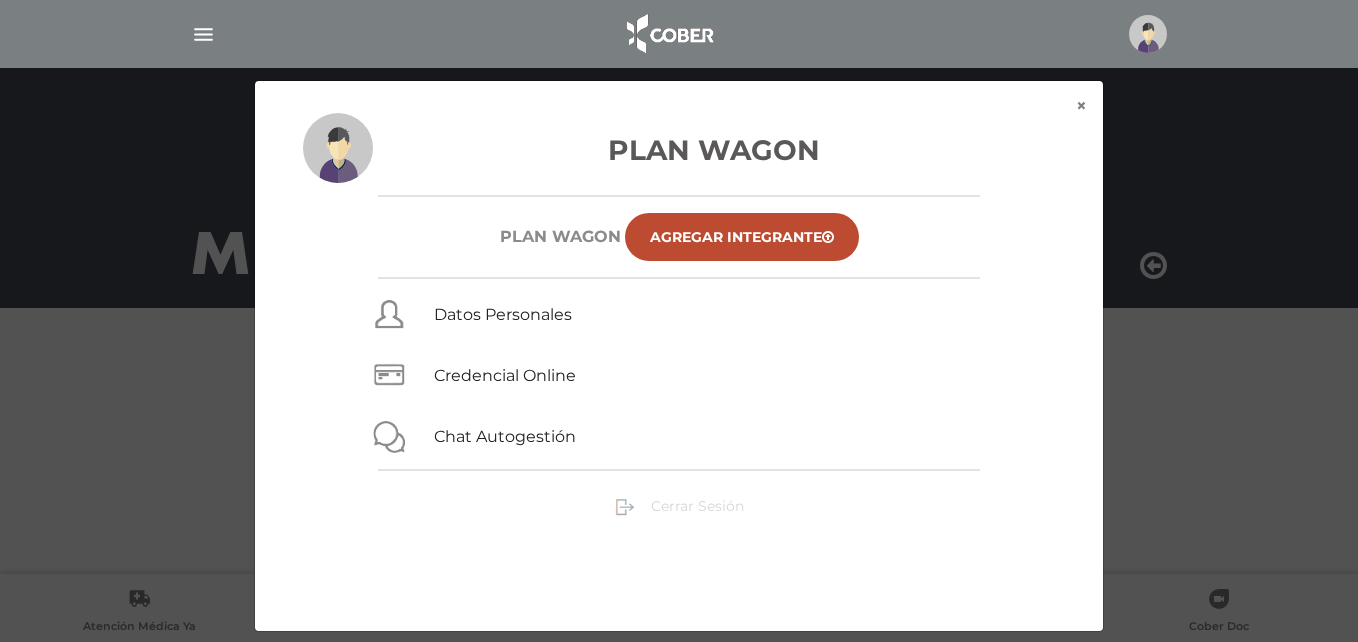 click on "Cerrar Sesión" at bounding box center [697, 506] 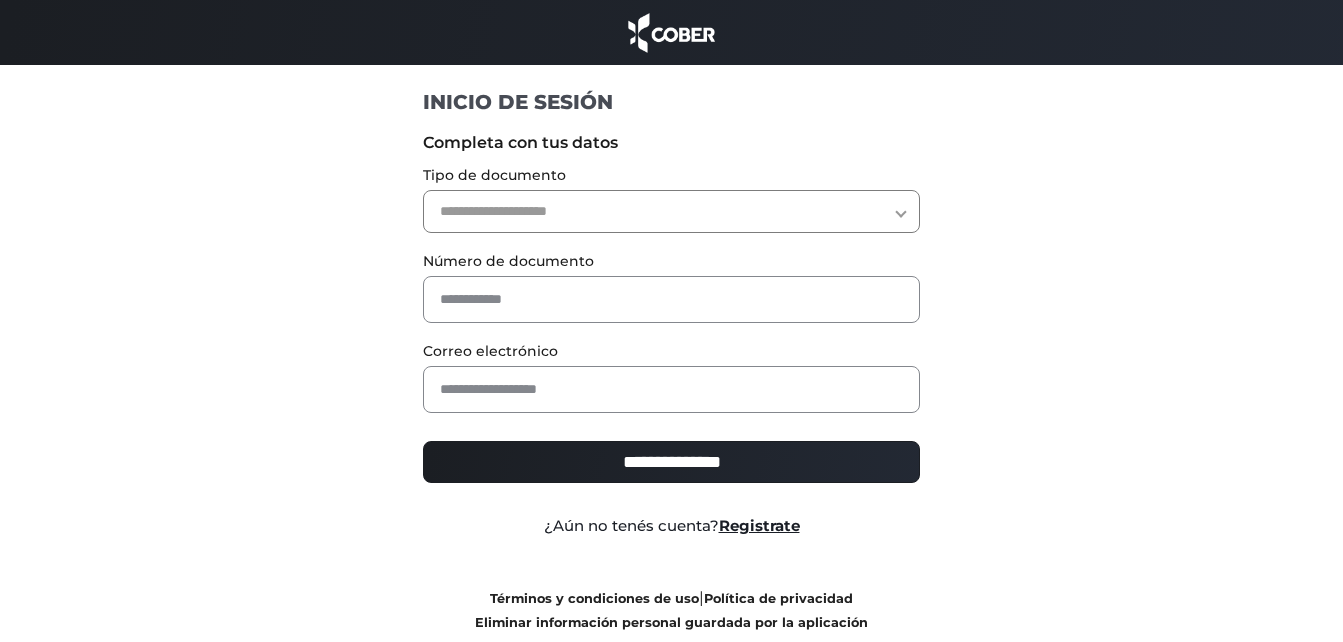 scroll, scrollTop: 0, scrollLeft: 0, axis: both 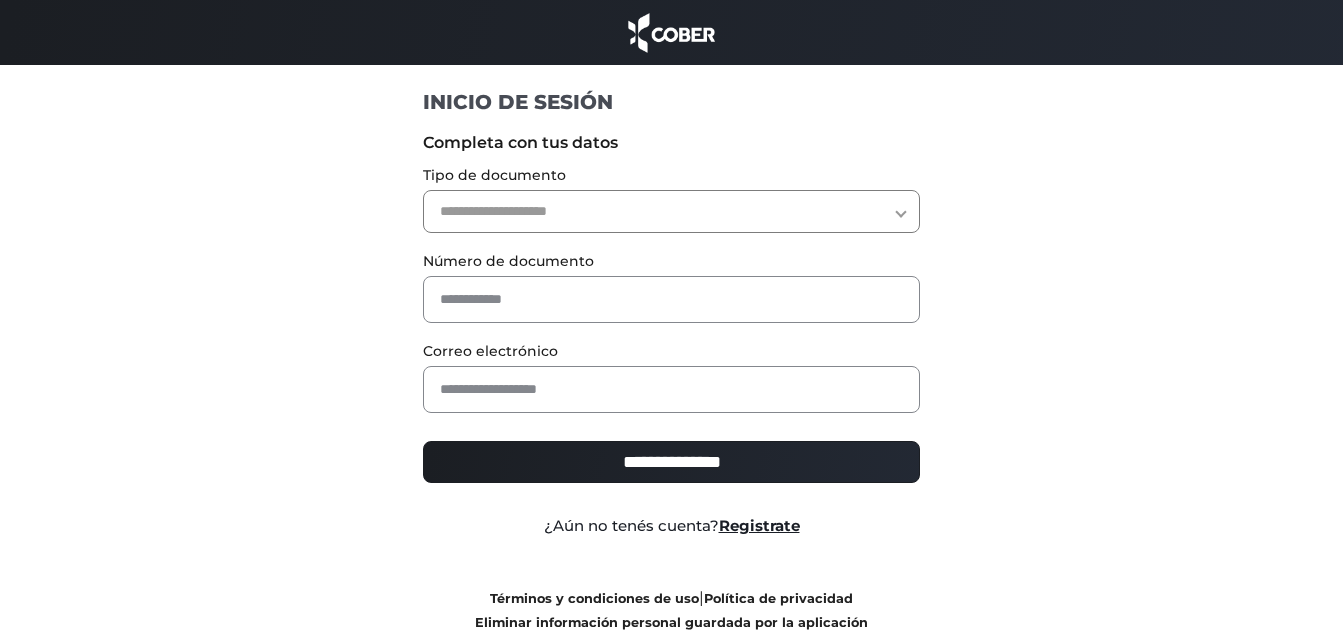 click on "**********" at bounding box center (671, 211) 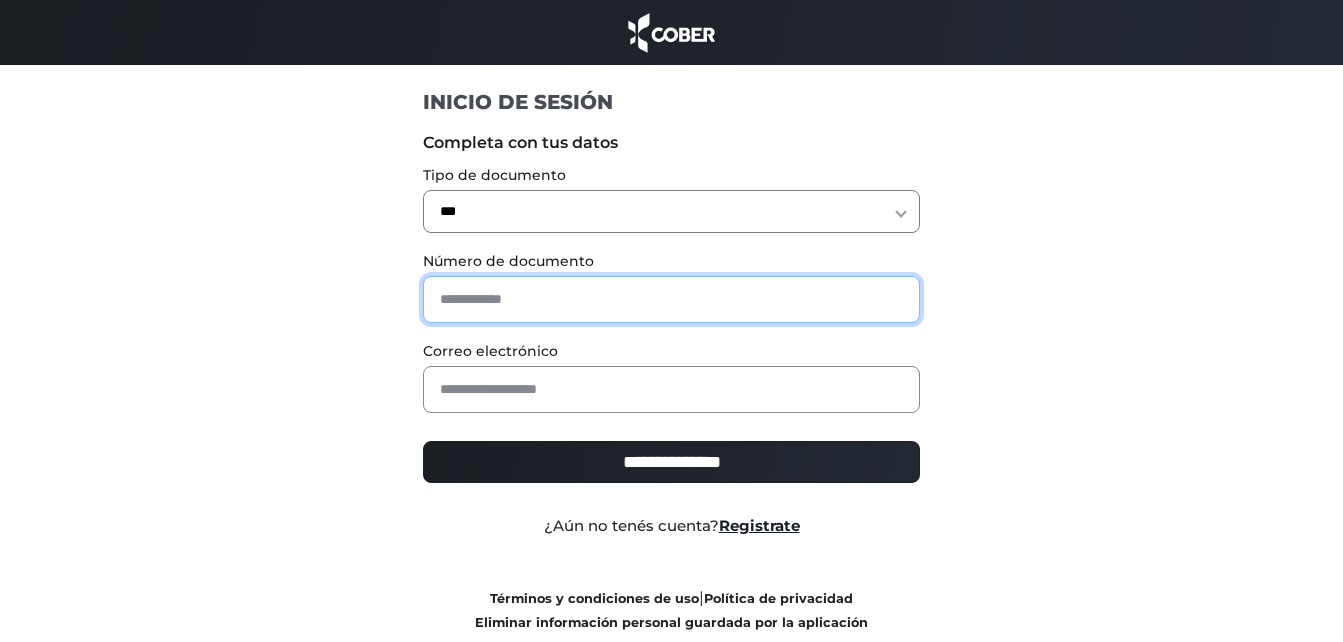 click at bounding box center (671, 299) 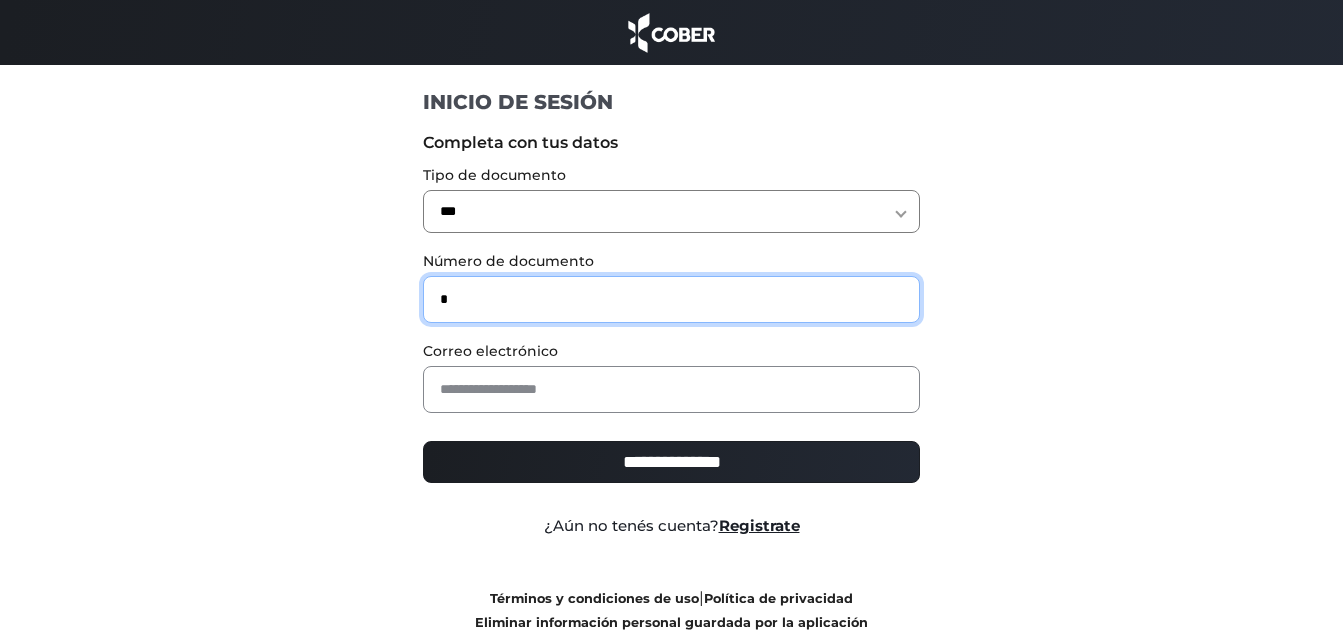 type on "*" 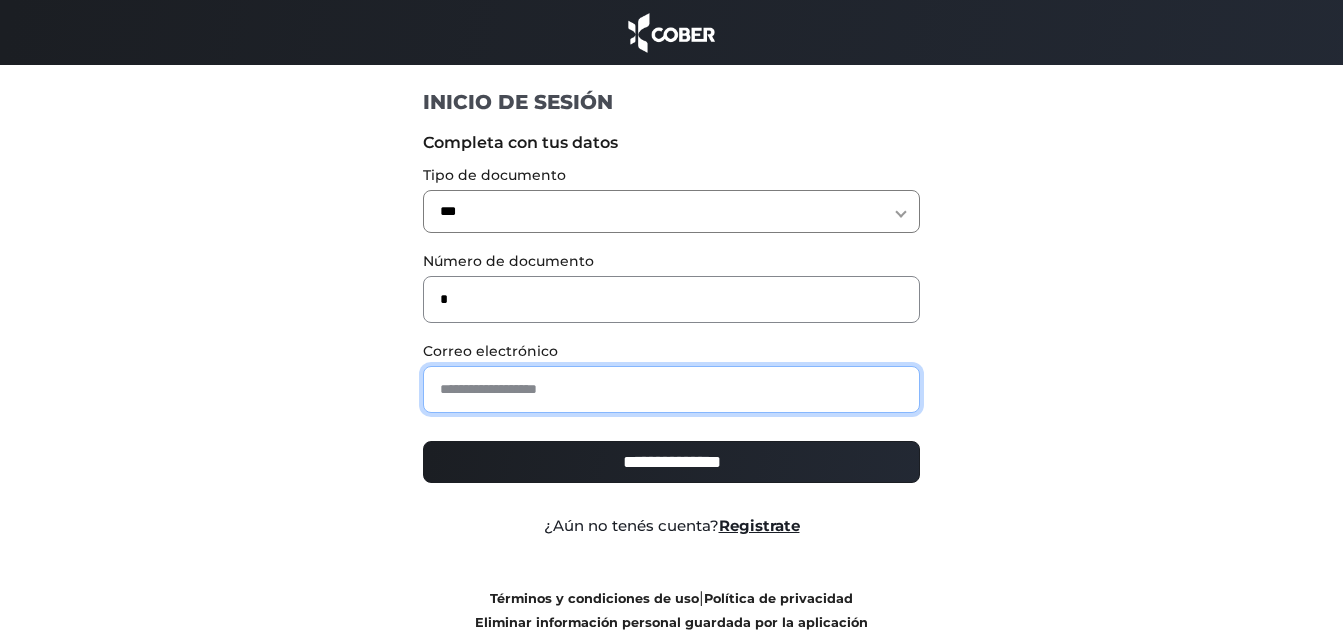 click at bounding box center [671, 389] 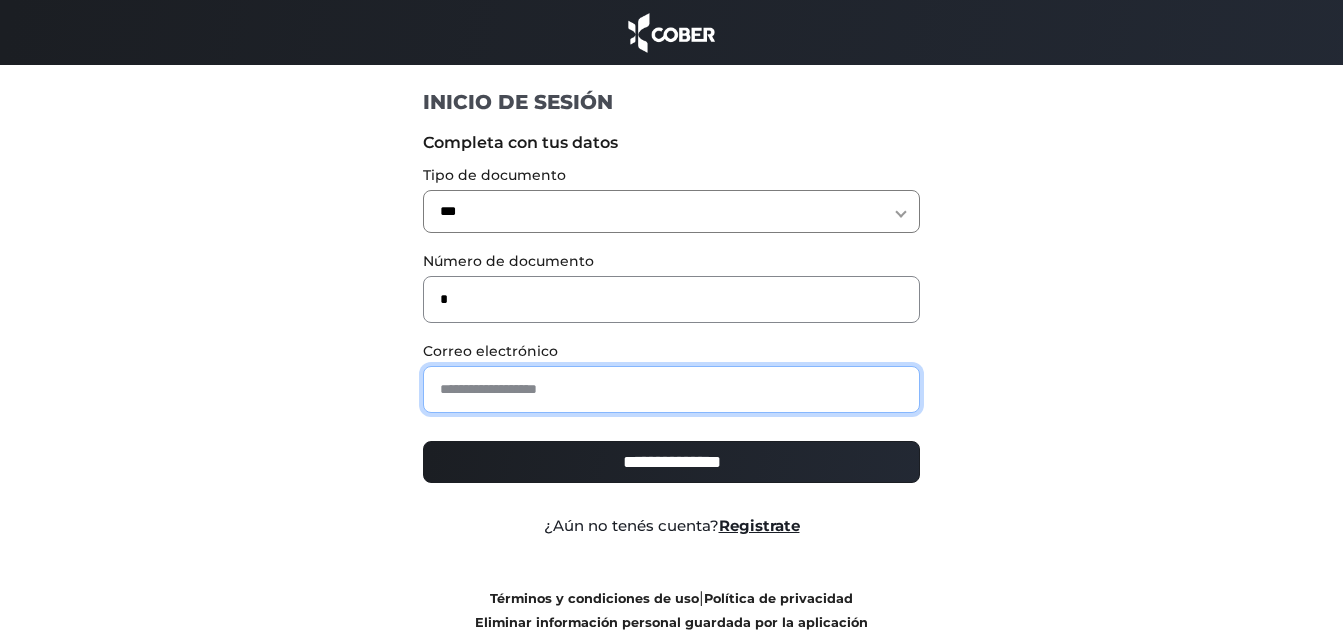 type on "**********" 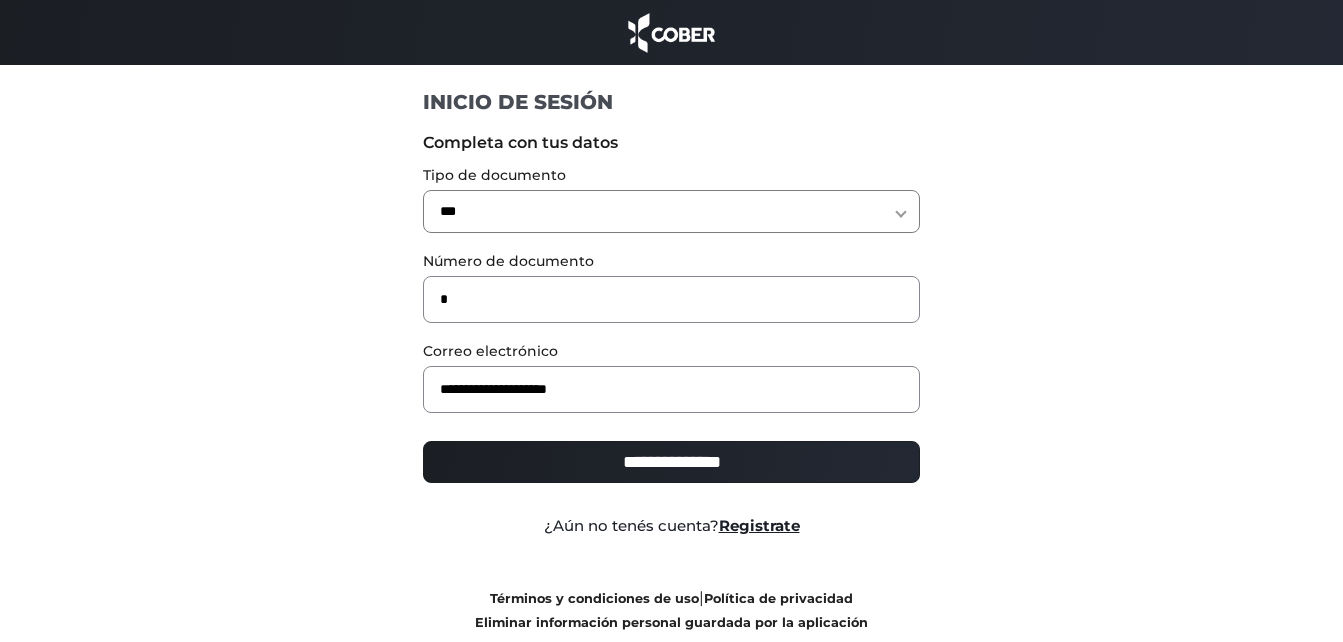 click on "**********" at bounding box center [671, 462] 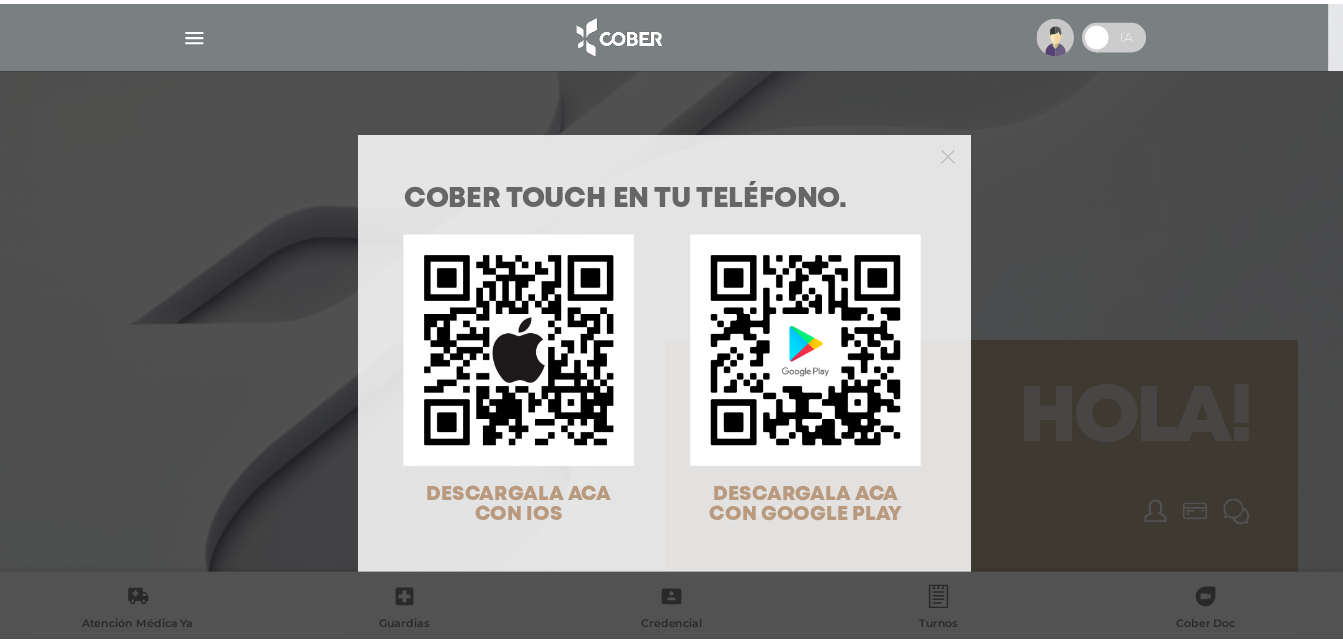 scroll, scrollTop: 0, scrollLeft: 0, axis: both 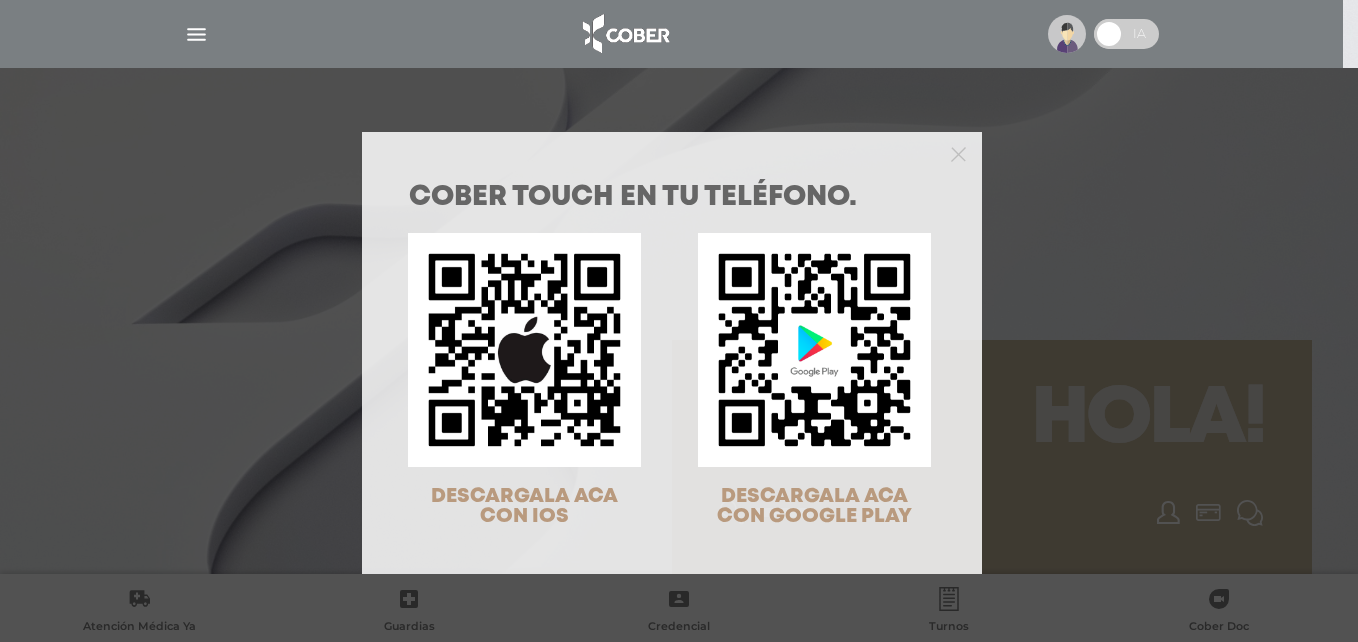 click on "COBER TOUCH en tu teléfono.
DESCARGALA ACA CON IOS
DESCARGALA ACA CON GOOGLE PLAY" at bounding box center [679, 321] 